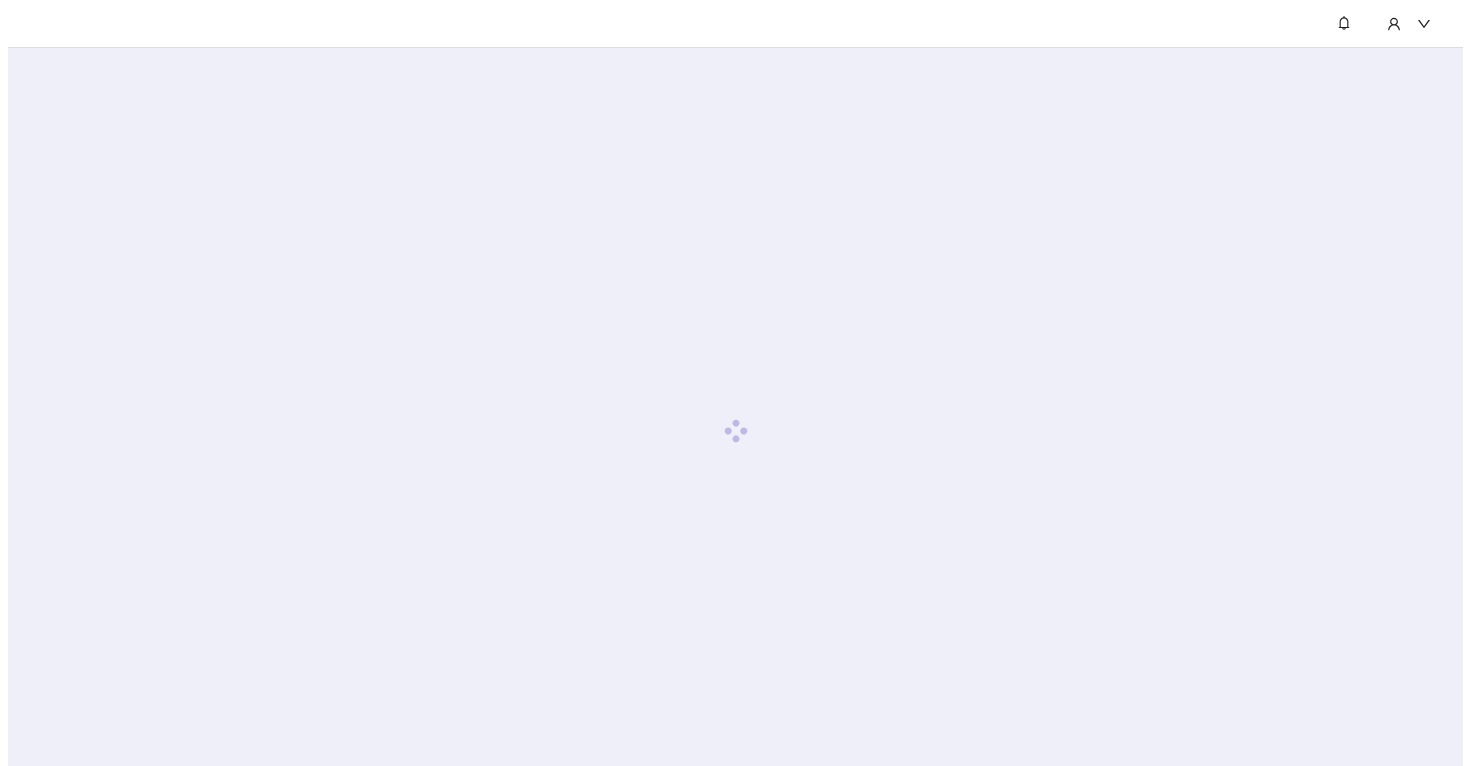scroll, scrollTop: 0, scrollLeft: 0, axis: both 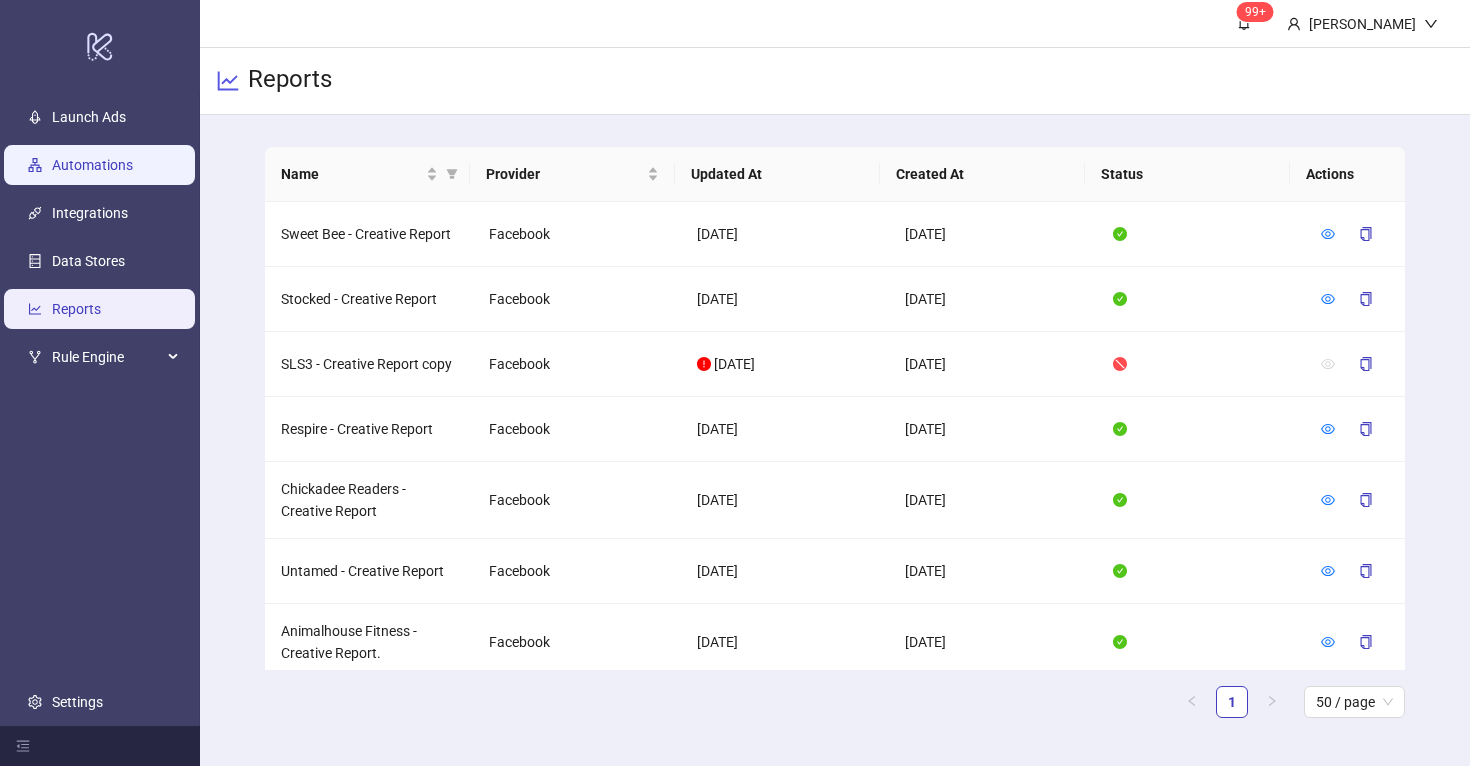 click on "Automations" at bounding box center (92, 165) 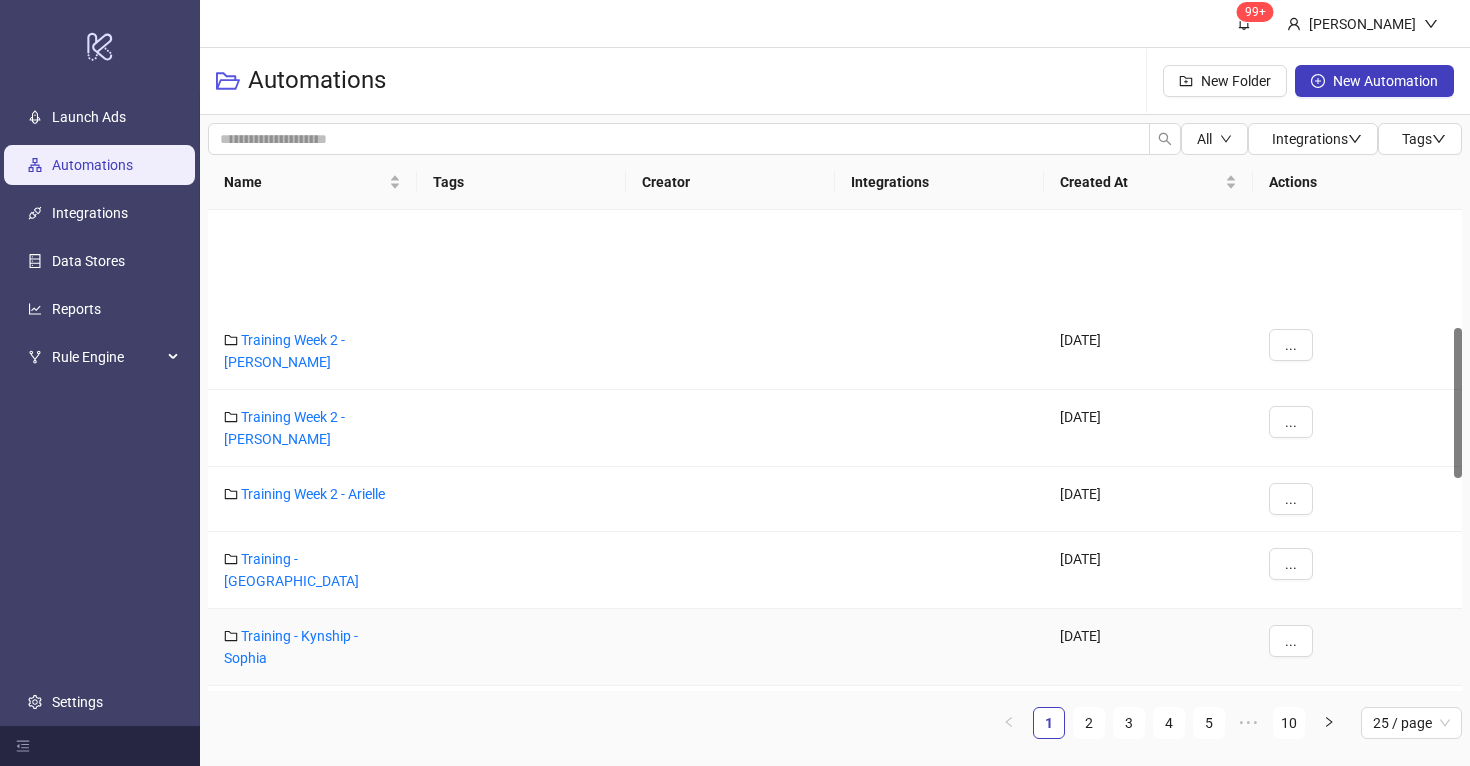 scroll, scrollTop: 376, scrollLeft: 0, axis: vertical 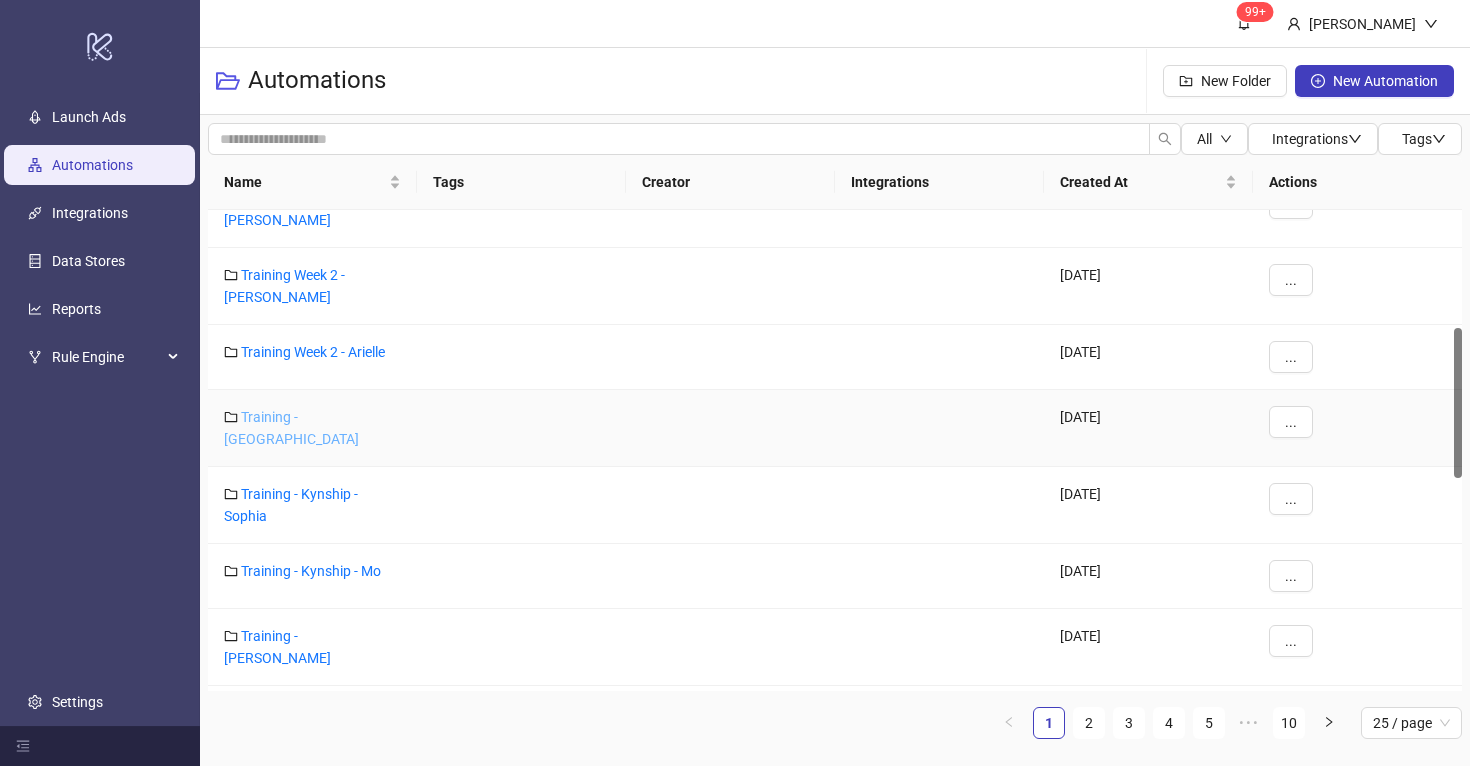 click on "Training - [GEOGRAPHIC_DATA]" at bounding box center (291, 428) 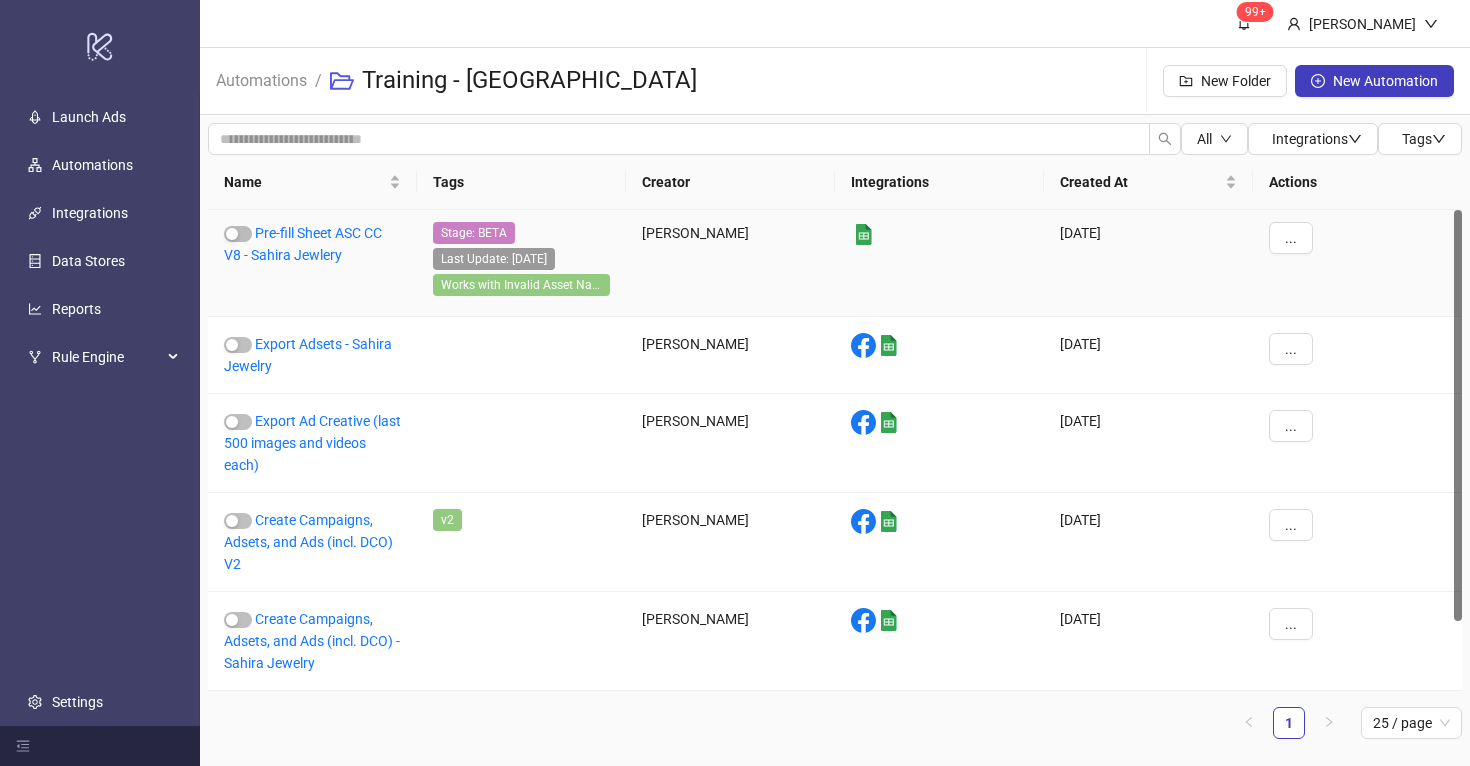 scroll, scrollTop: 0, scrollLeft: 0, axis: both 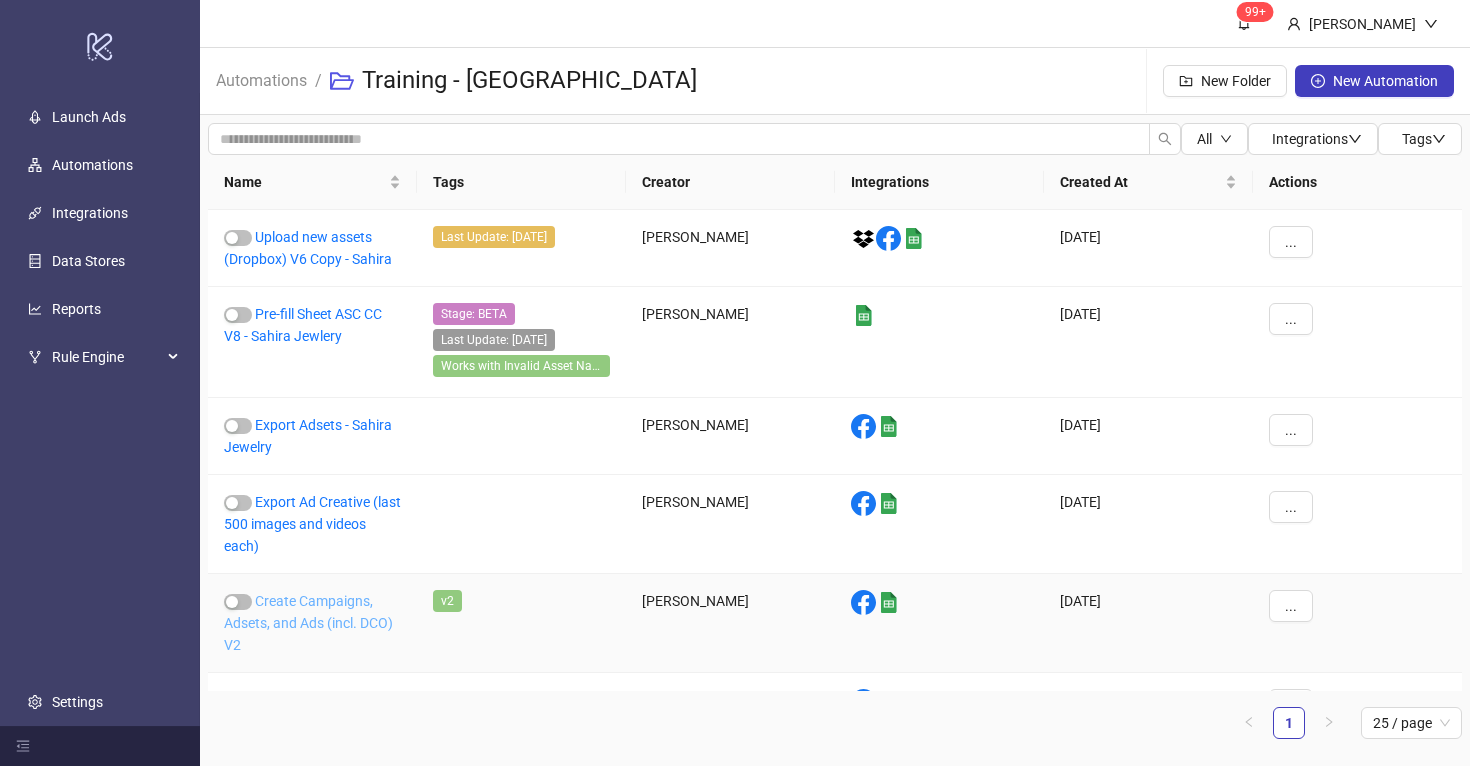 click on "Create Campaigns, Adsets, and Ads (incl. DCO) V2" at bounding box center (308, 623) 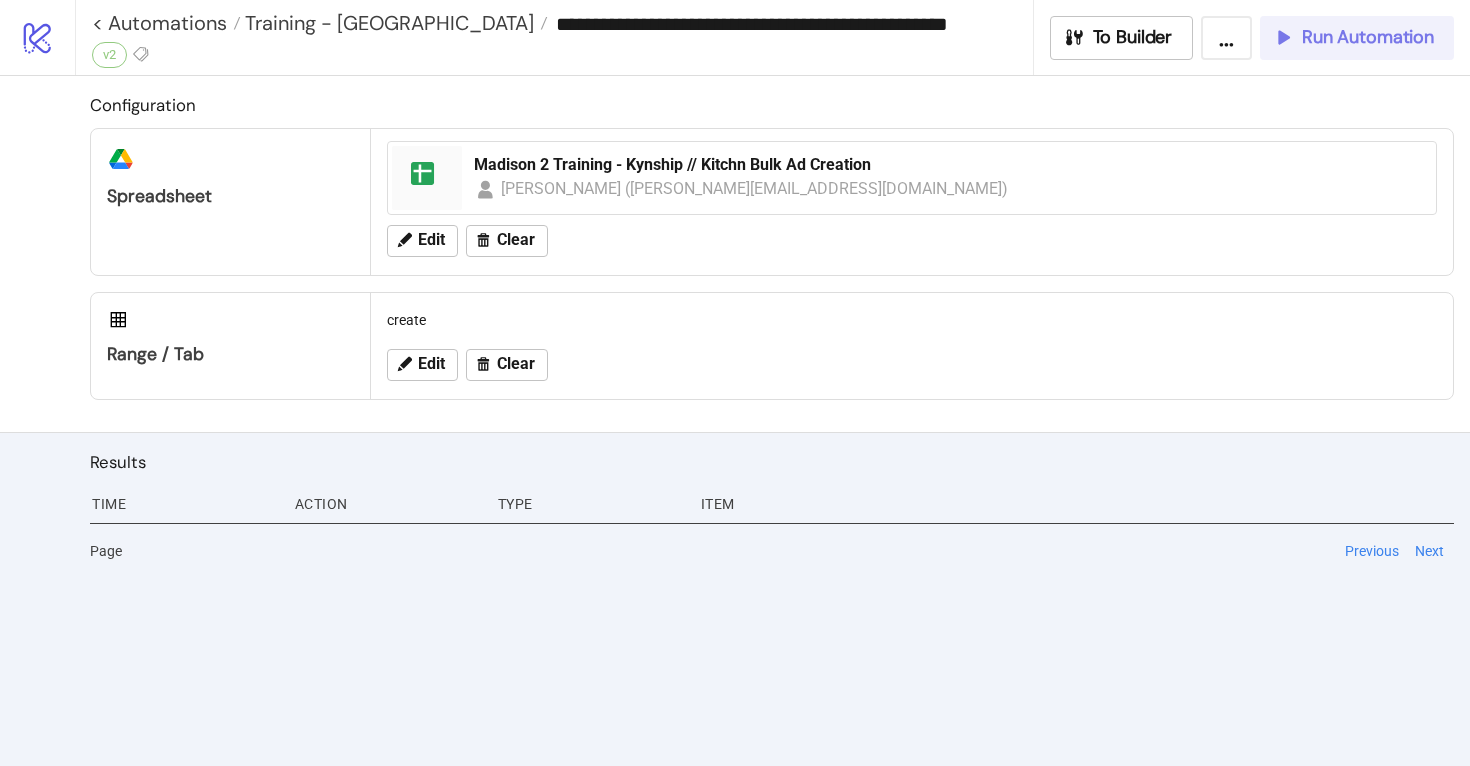 click on "Run Automation" at bounding box center (1368, 37) 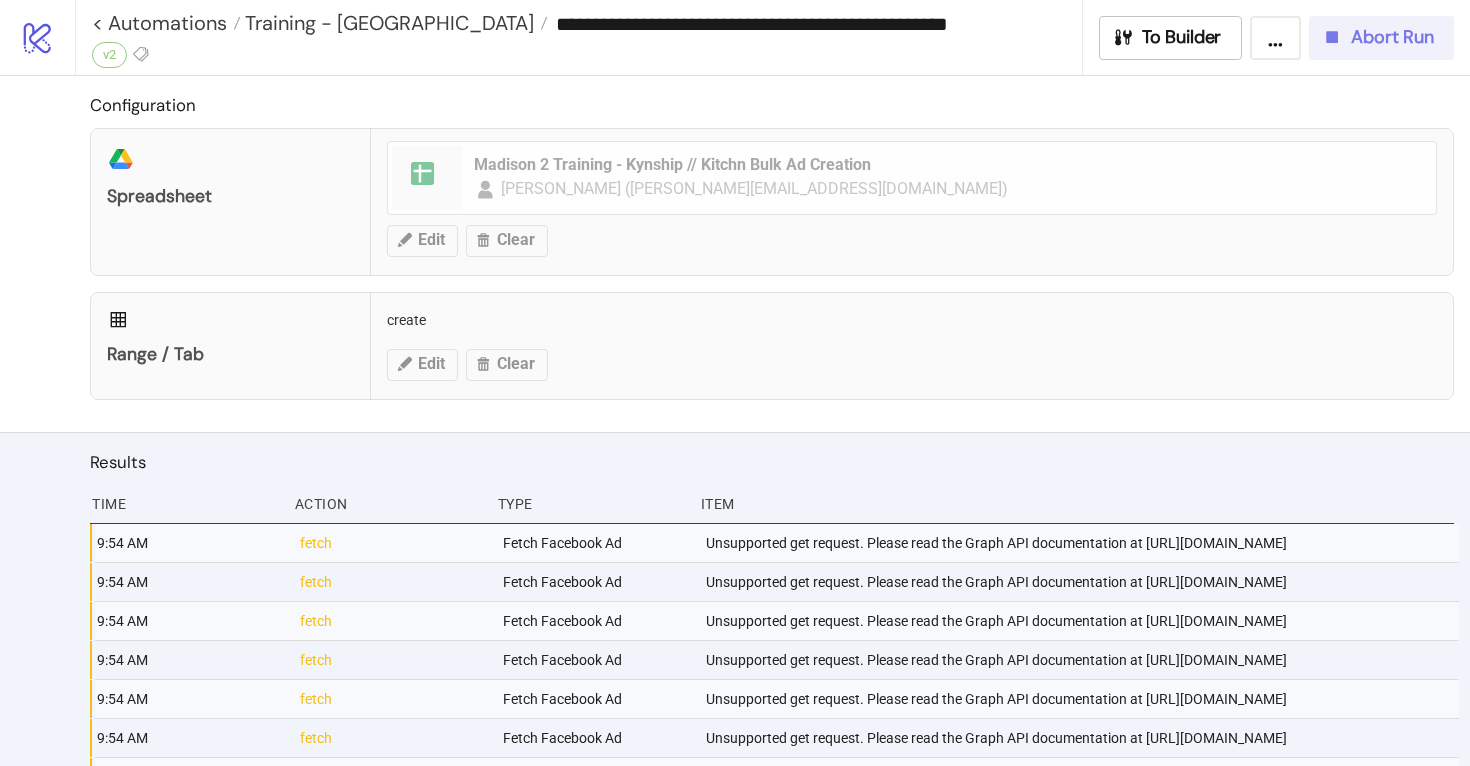 click on "Abort Run" at bounding box center [1377, 37] 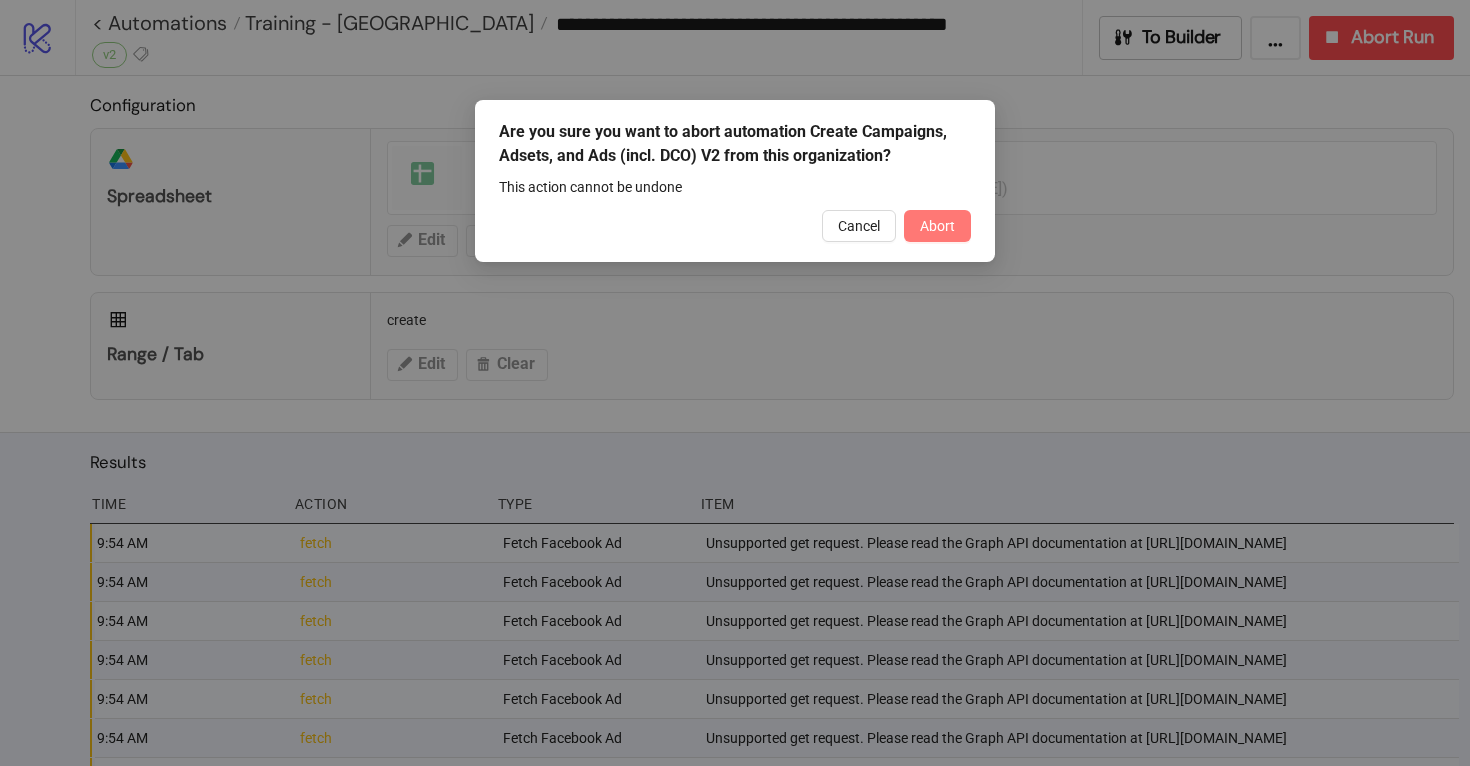 click on "Abort" at bounding box center [937, 226] 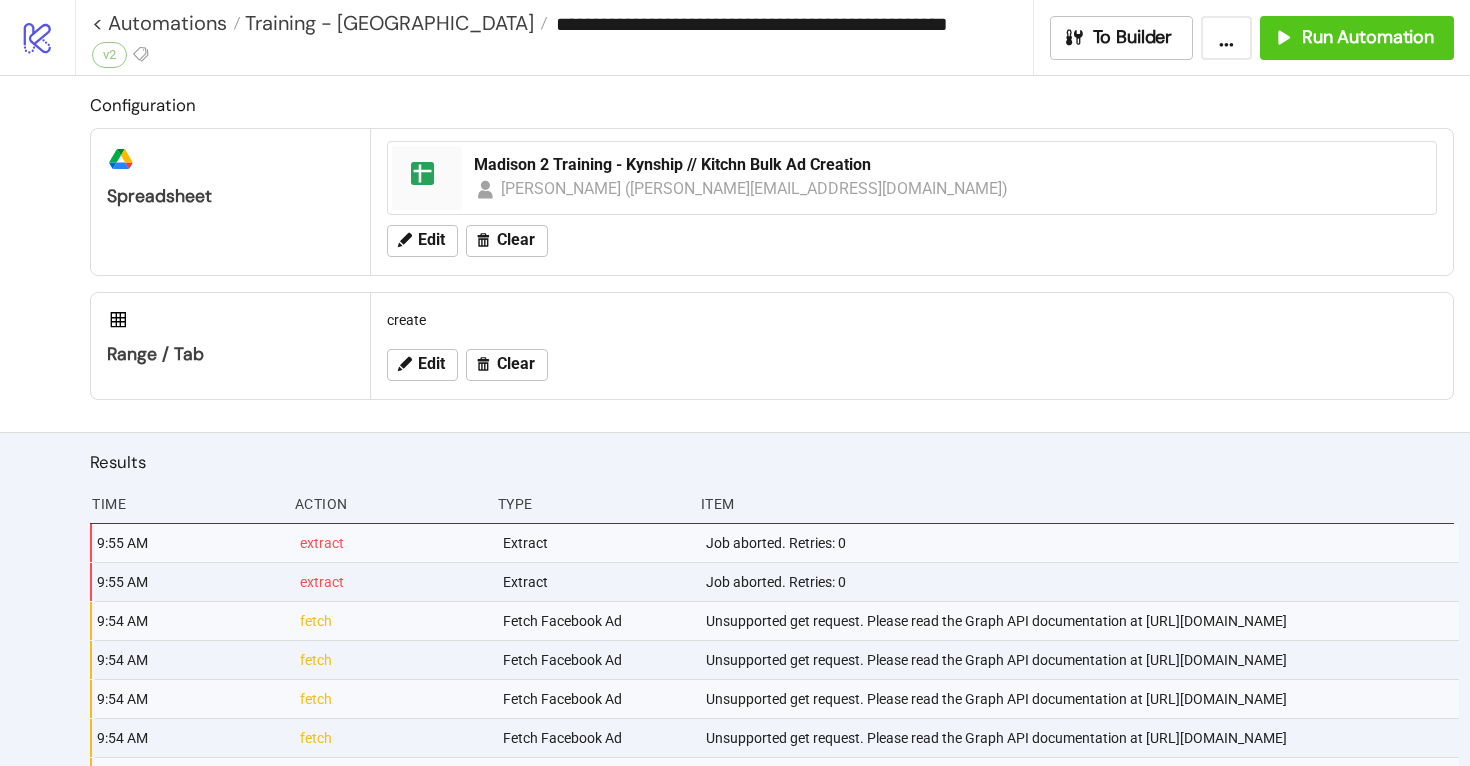 click on "Job aborted. Retries: 0" at bounding box center [1081, 543] 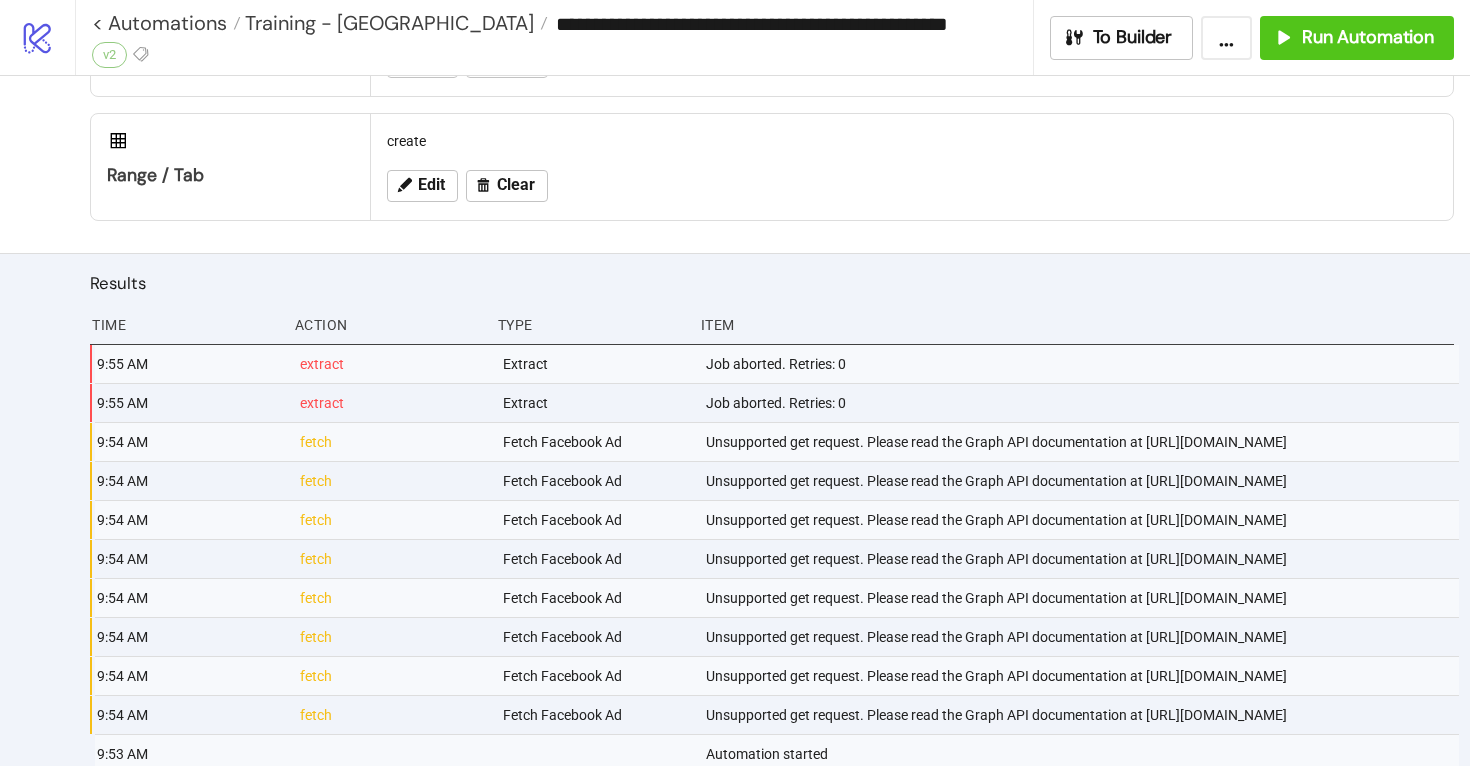 scroll, scrollTop: 0, scrollLeft: 0, axis: both 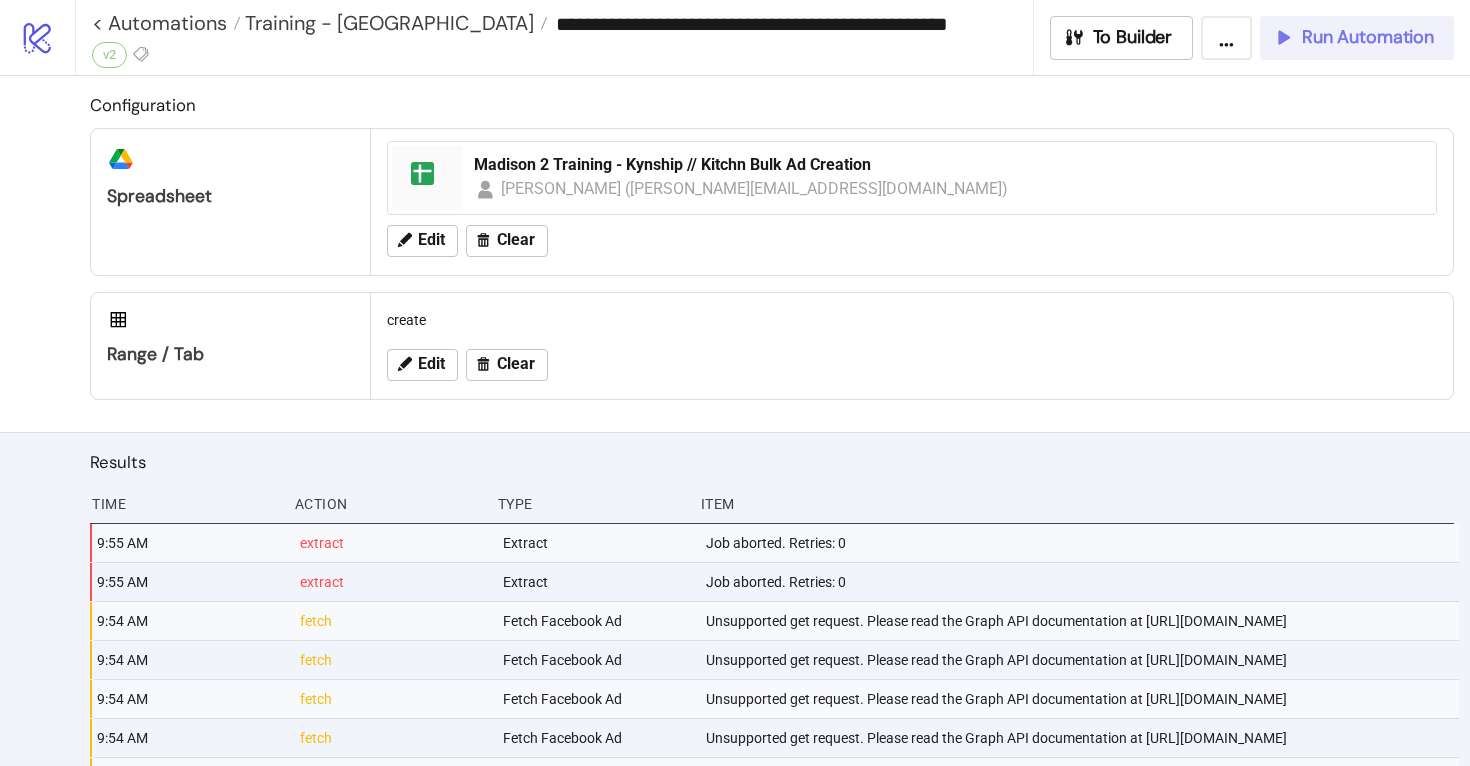 click on "Run Automation" at bounding box center (1368, 37) 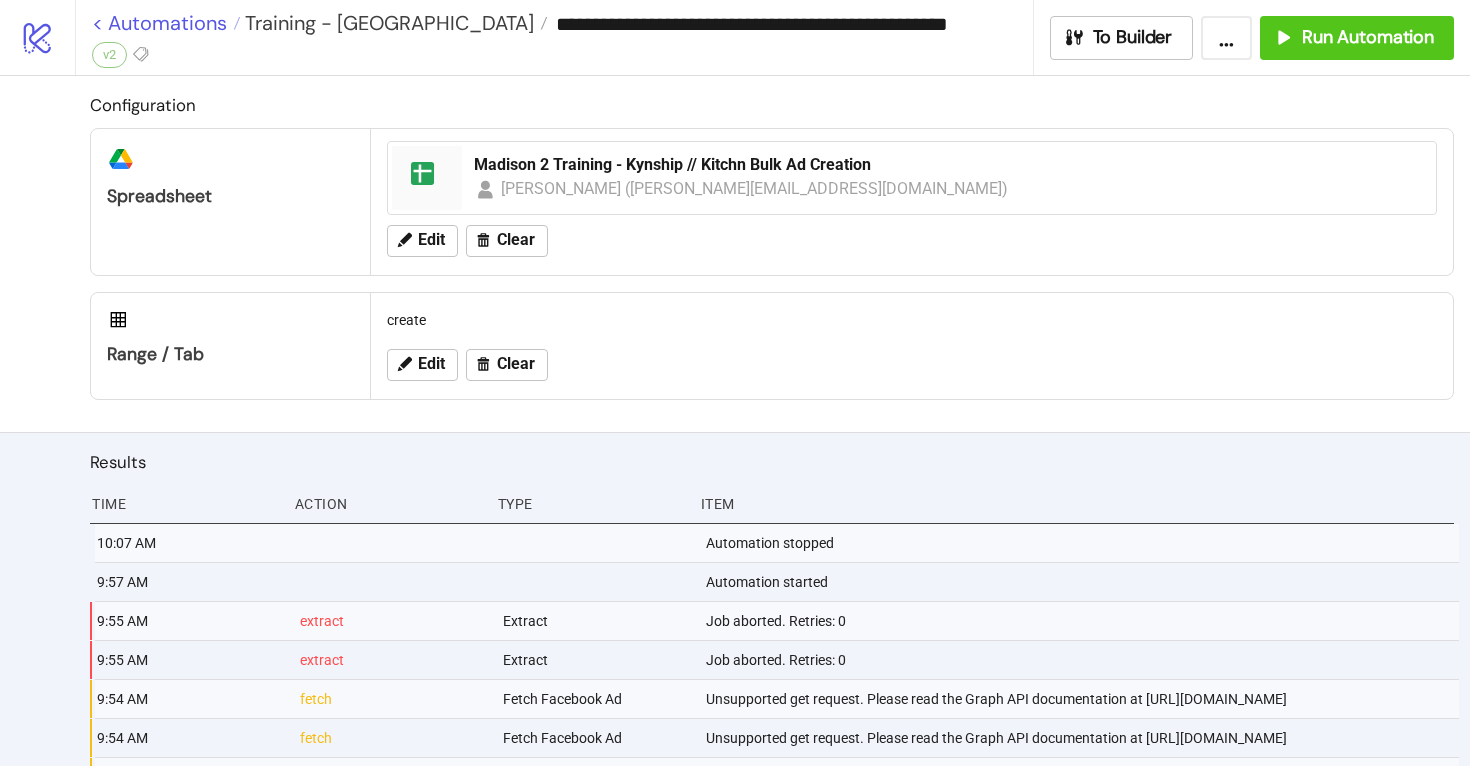 click on "< Automations" at bounding box center [166, 23] 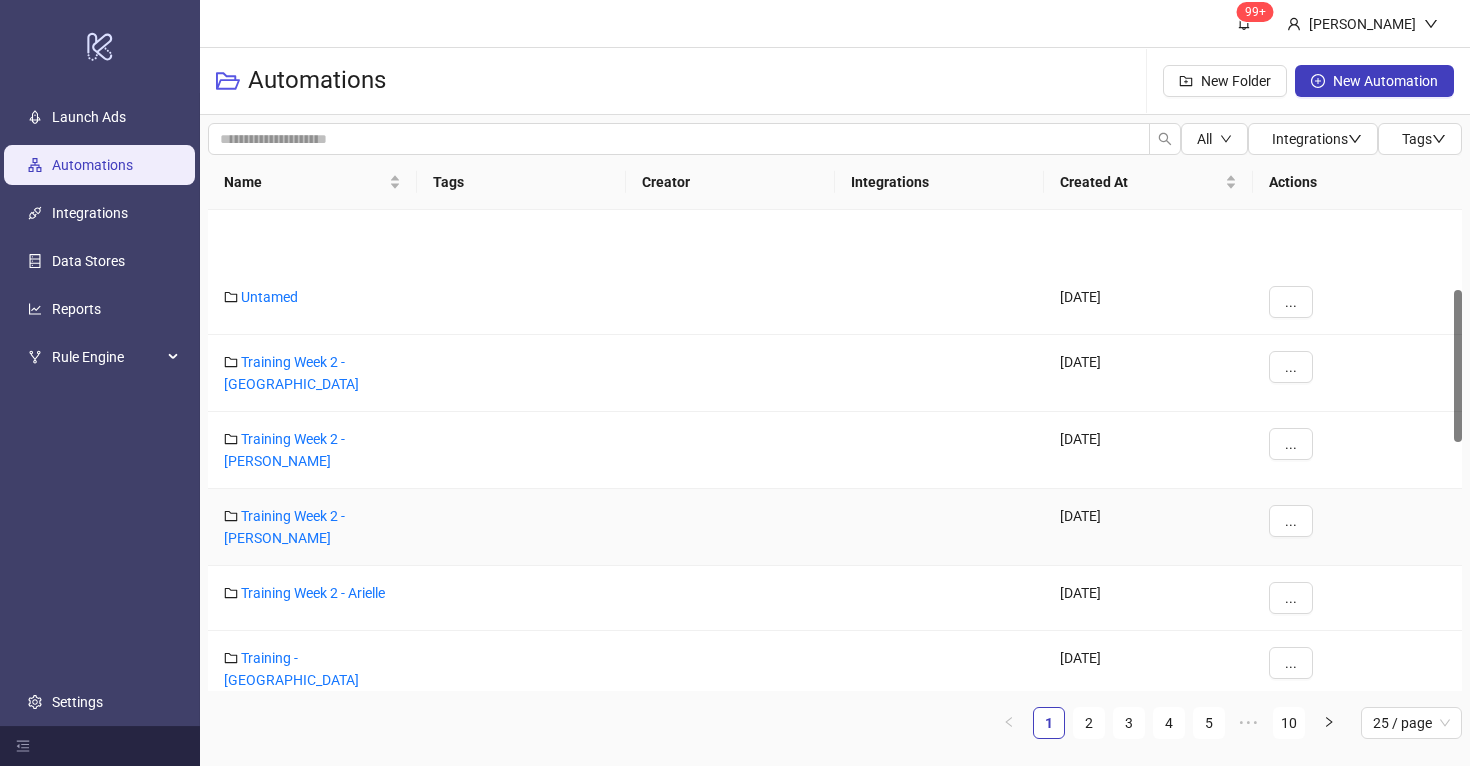scroll, scrollTop: 381, scrollLeft: 0, axis: vertical 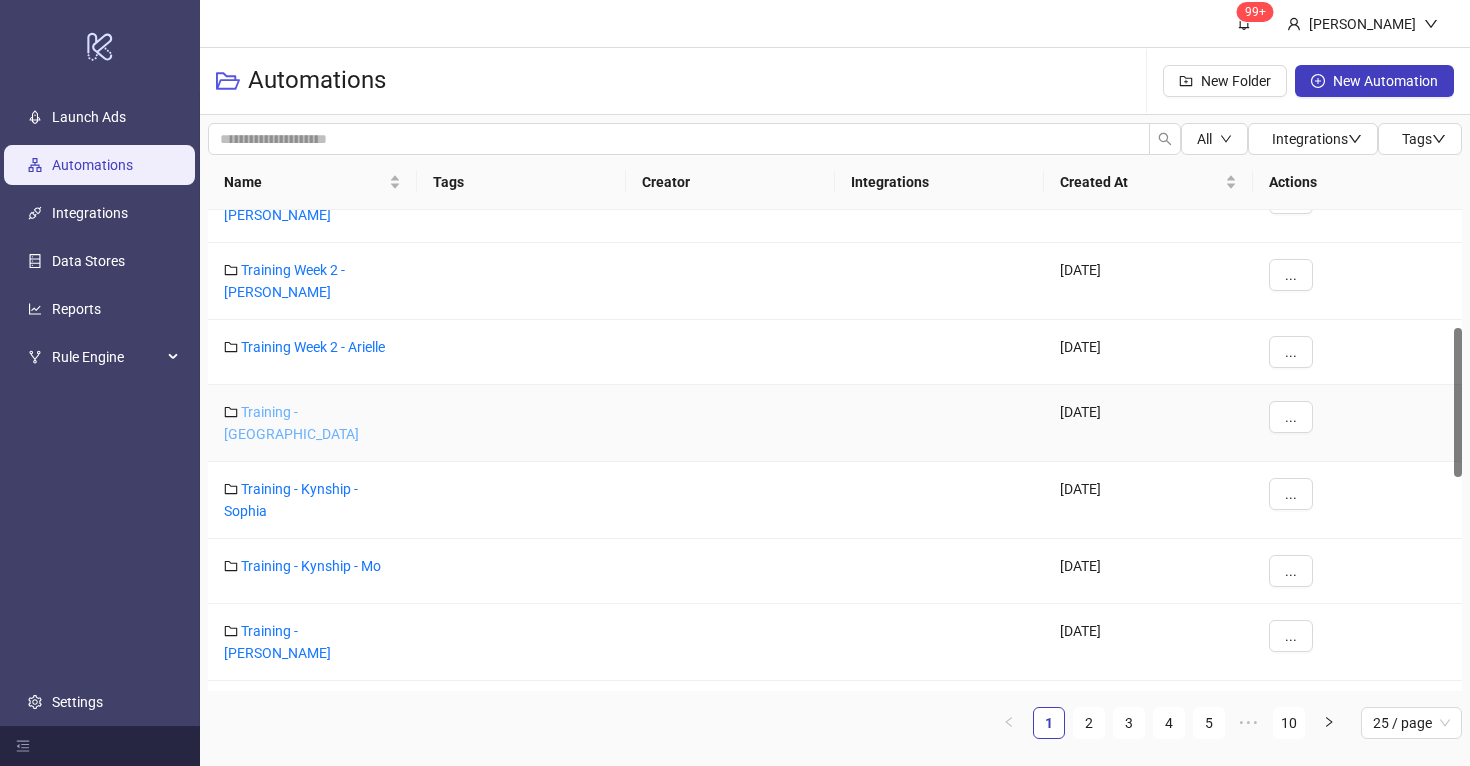 click on "Training - [GEOGRAPHIC_DATA]" at bounding box center (291, 423) 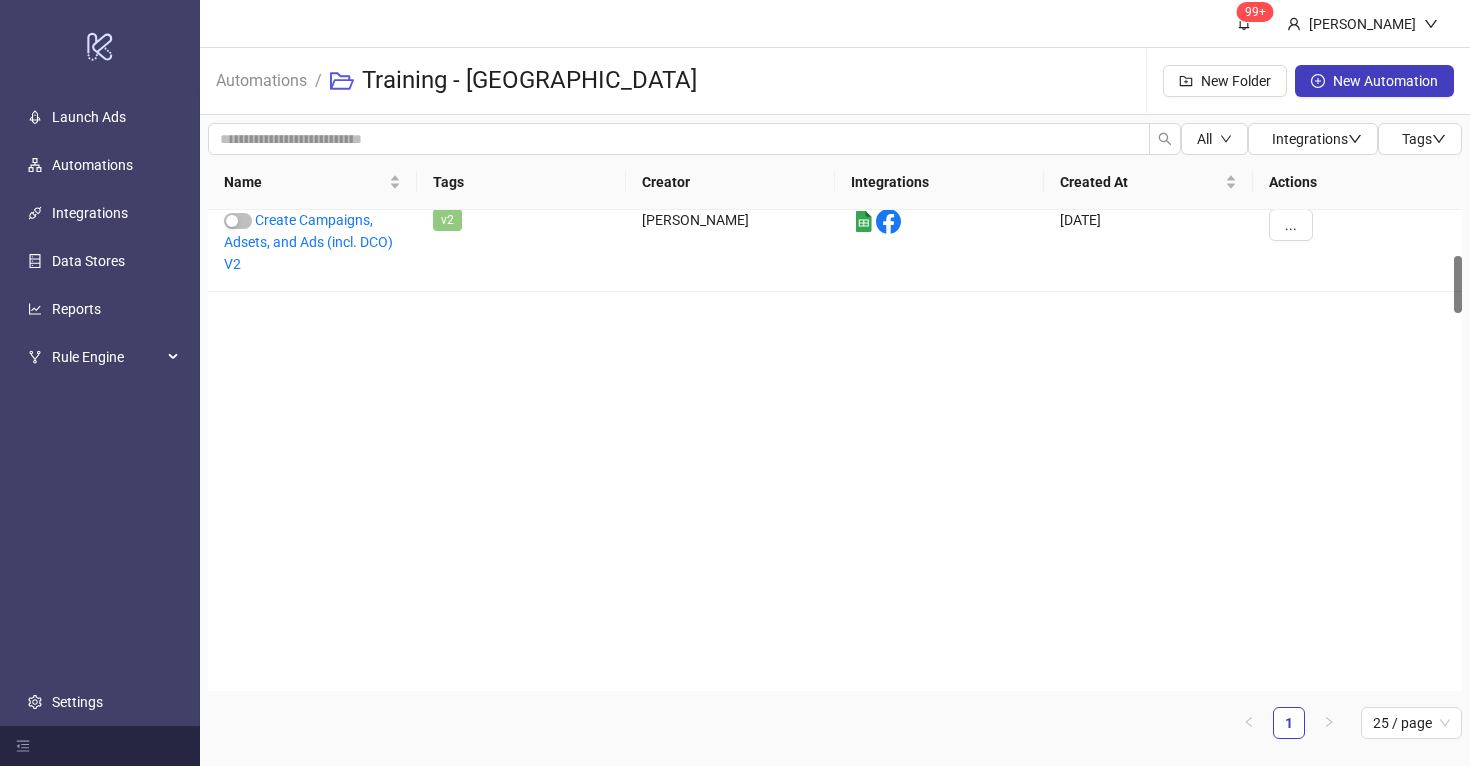 scroll, scrollTop: 81, scrollLeft: 0, axis: vertical 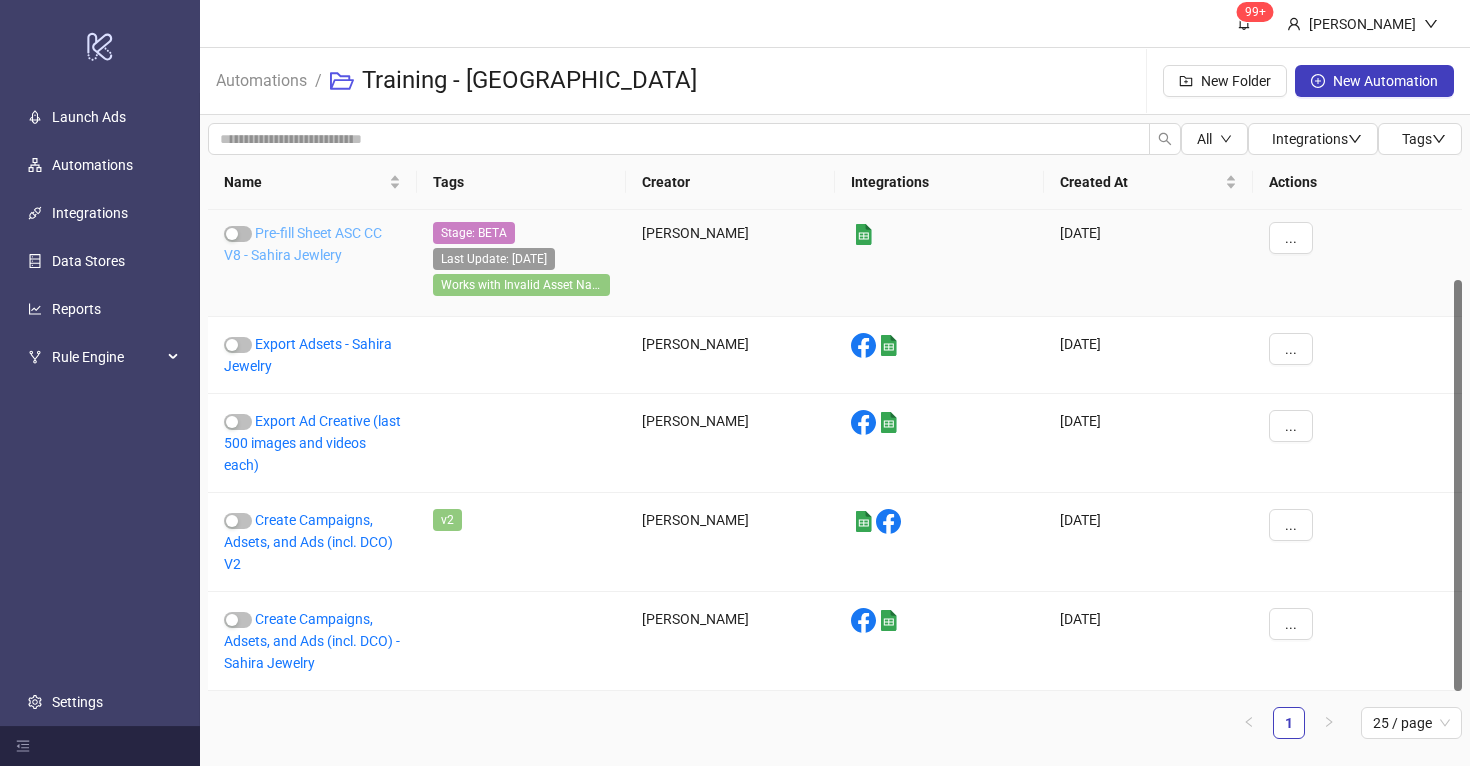 click on "Pre-fill Sheet ASC CC V8 -  Sahira Jewlery" at bounding box center [303, 244] 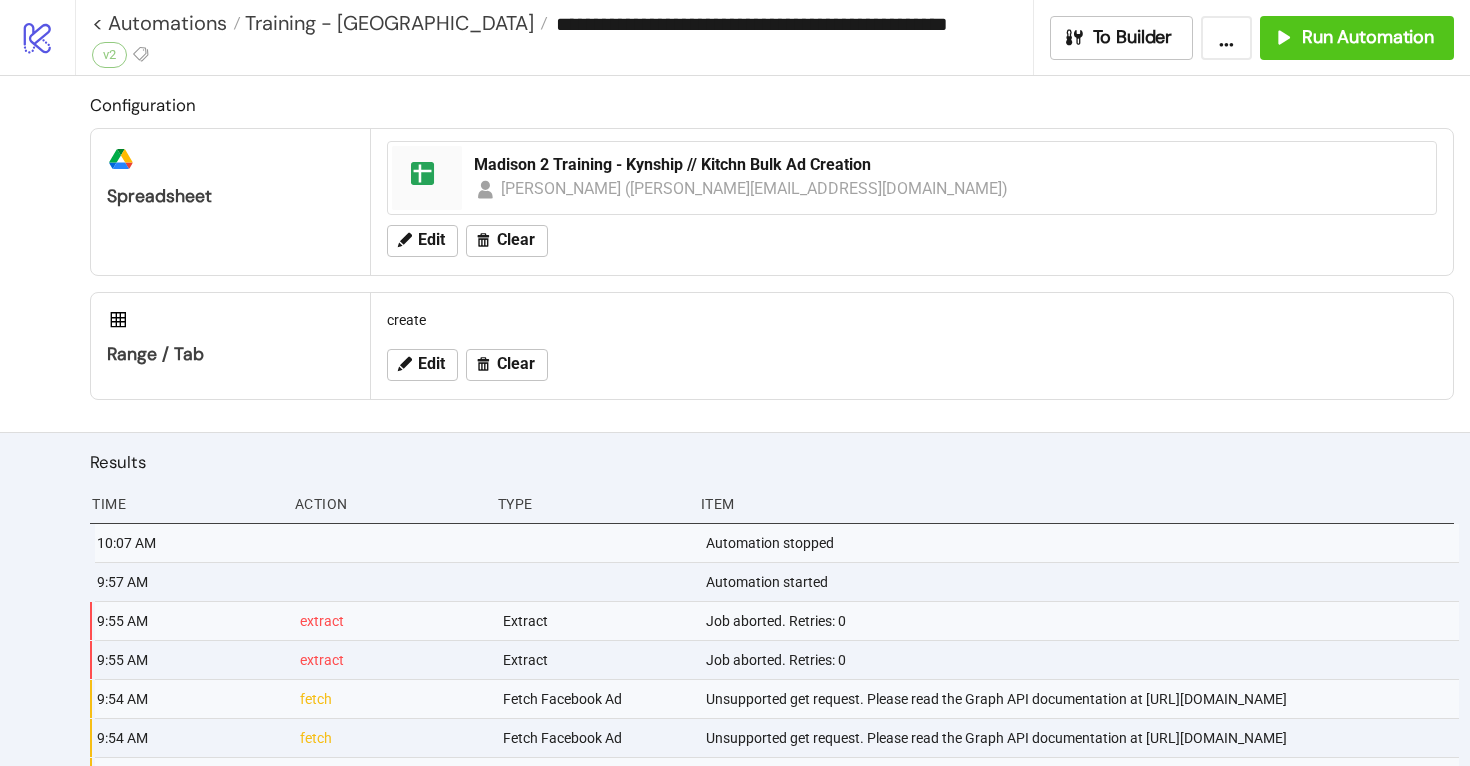 type on "**********" 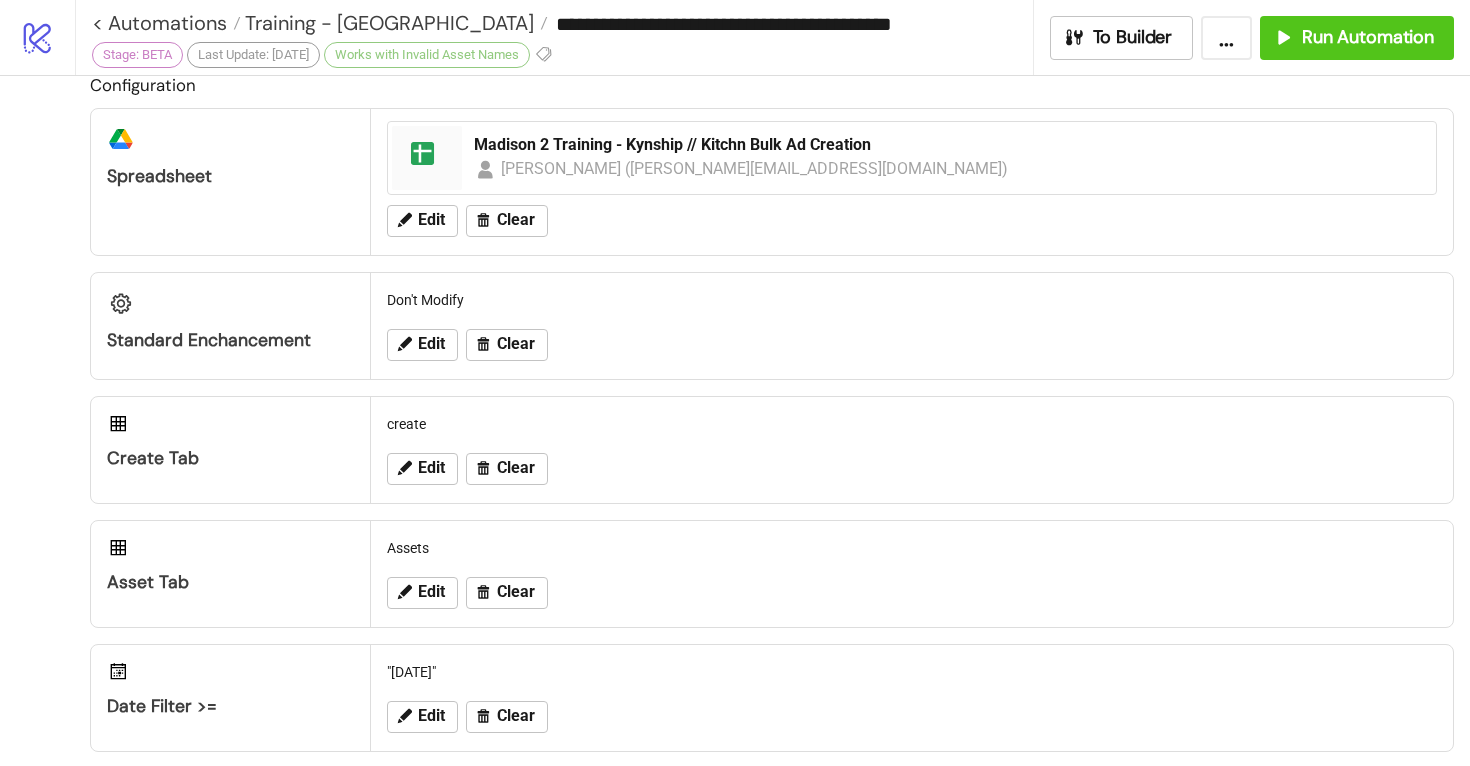 scroll, scrollTop: 0, scrollLeft: 0, axis: both 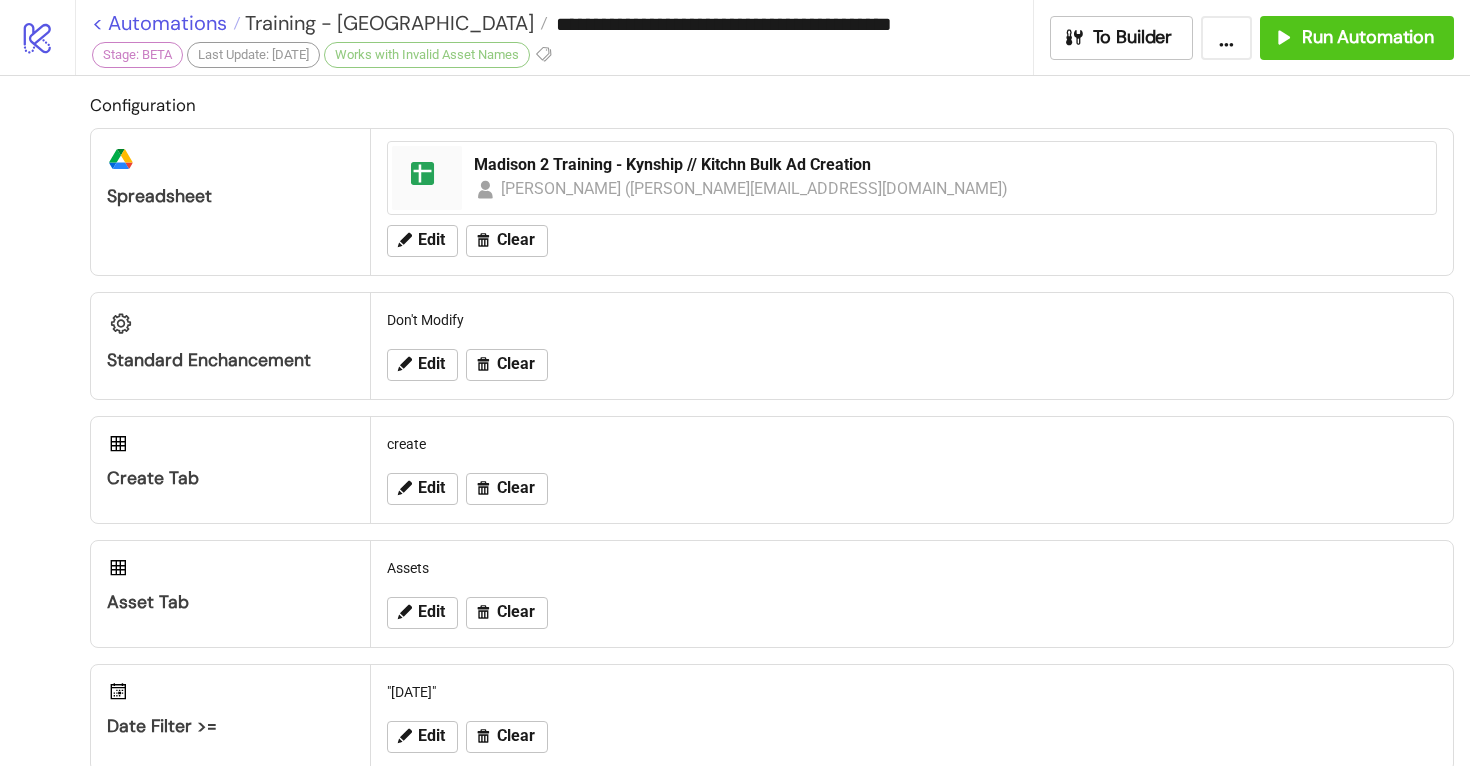 click on "< Automations" at bounding box center (166, 23) 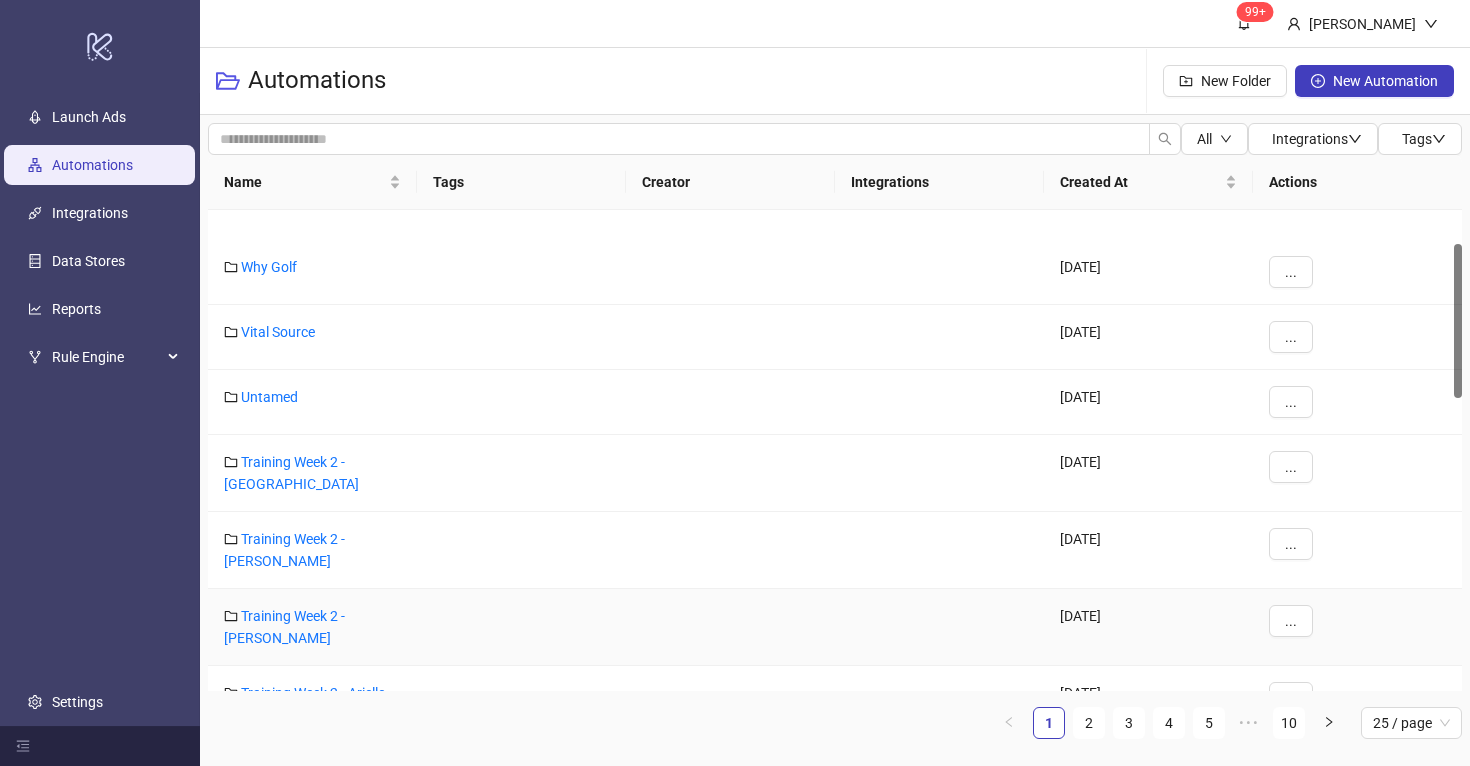 scroll, scrollTop: 105, scrollLeft: 0, axis: vertical 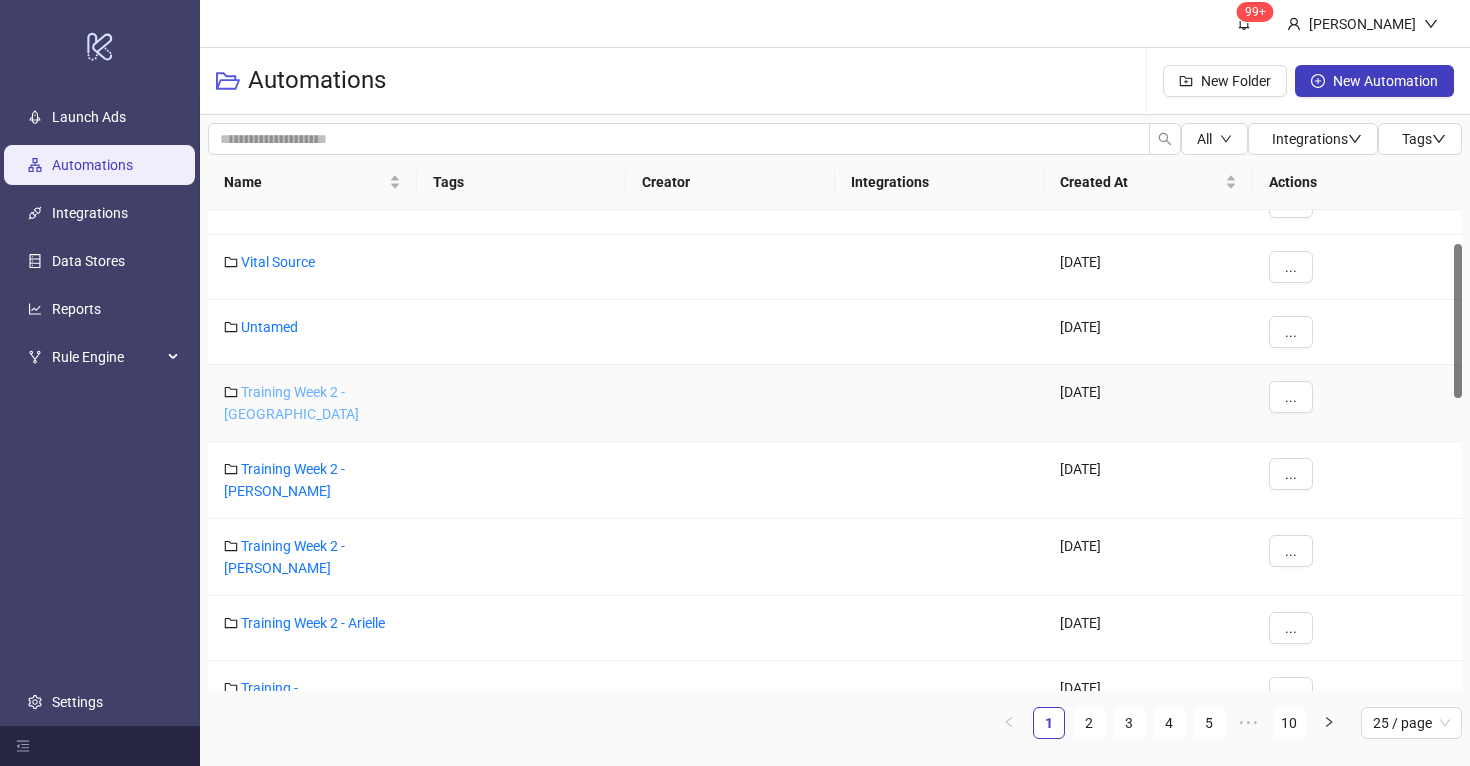 click on "Training Week 2 - [GEOGRAPHIC_DATA]" at bounding box center [291, 403] 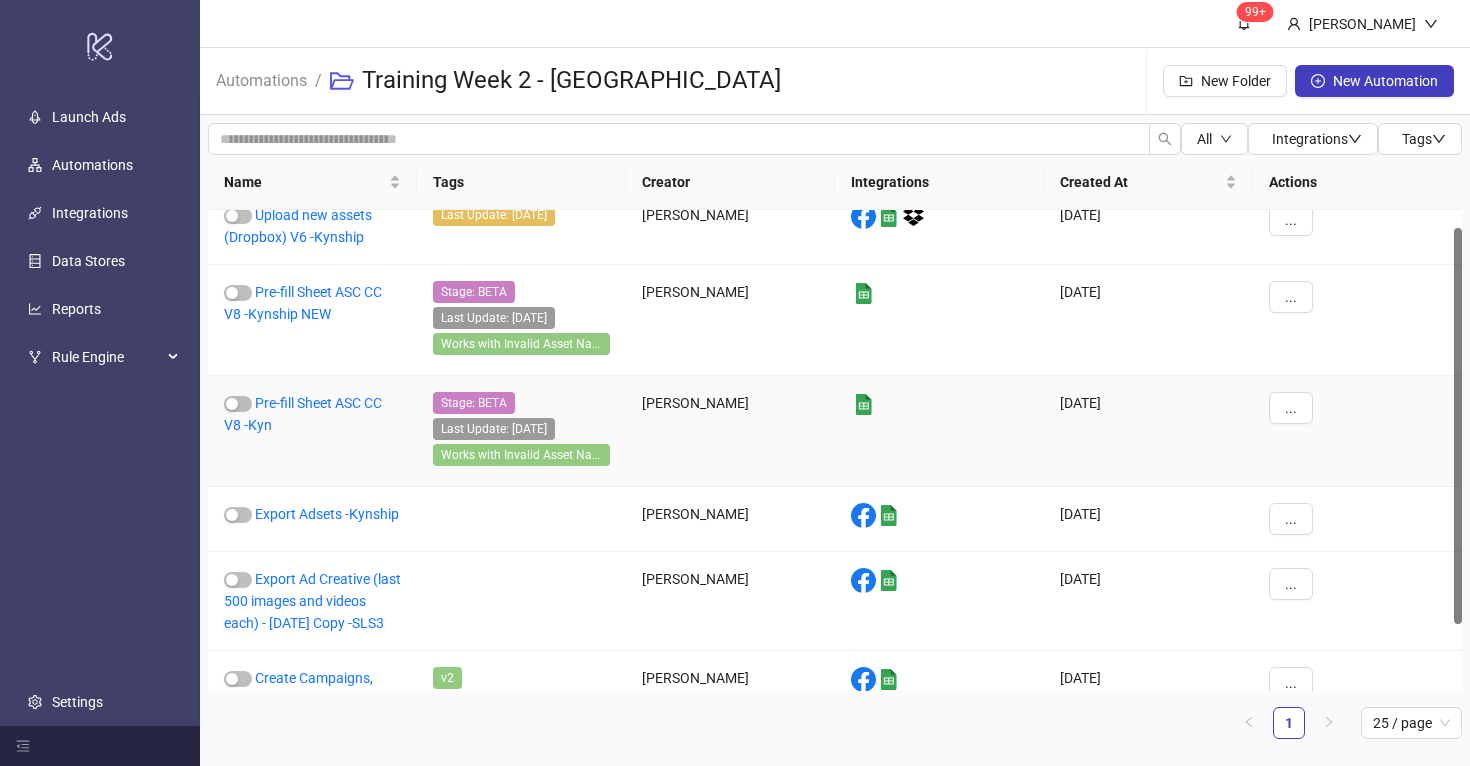 scroll, scrollTop: 0, scrollLeft: 0, axis: both 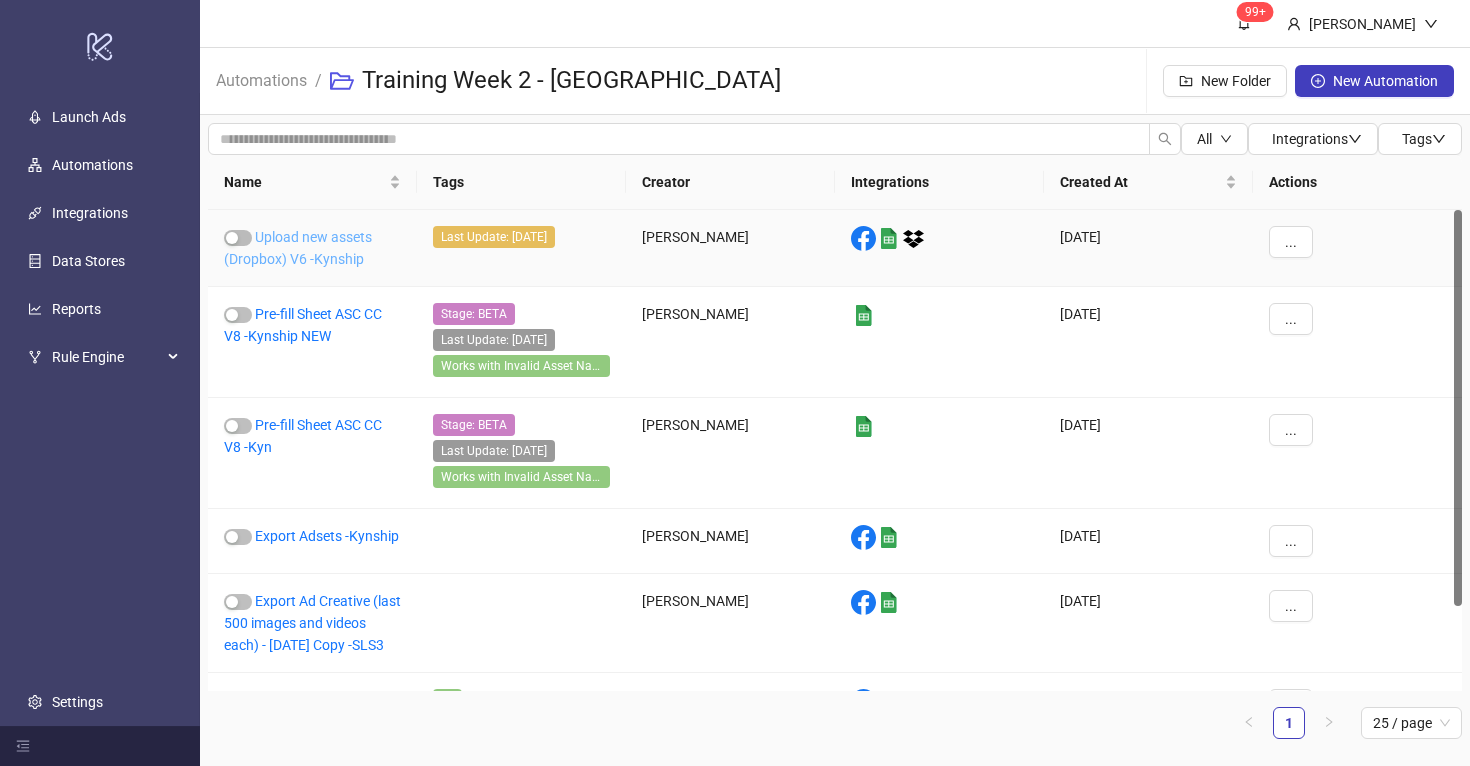 click on "Upload new assets (Dropbox) V6 -Kynship" at bounding box center (298, 248) 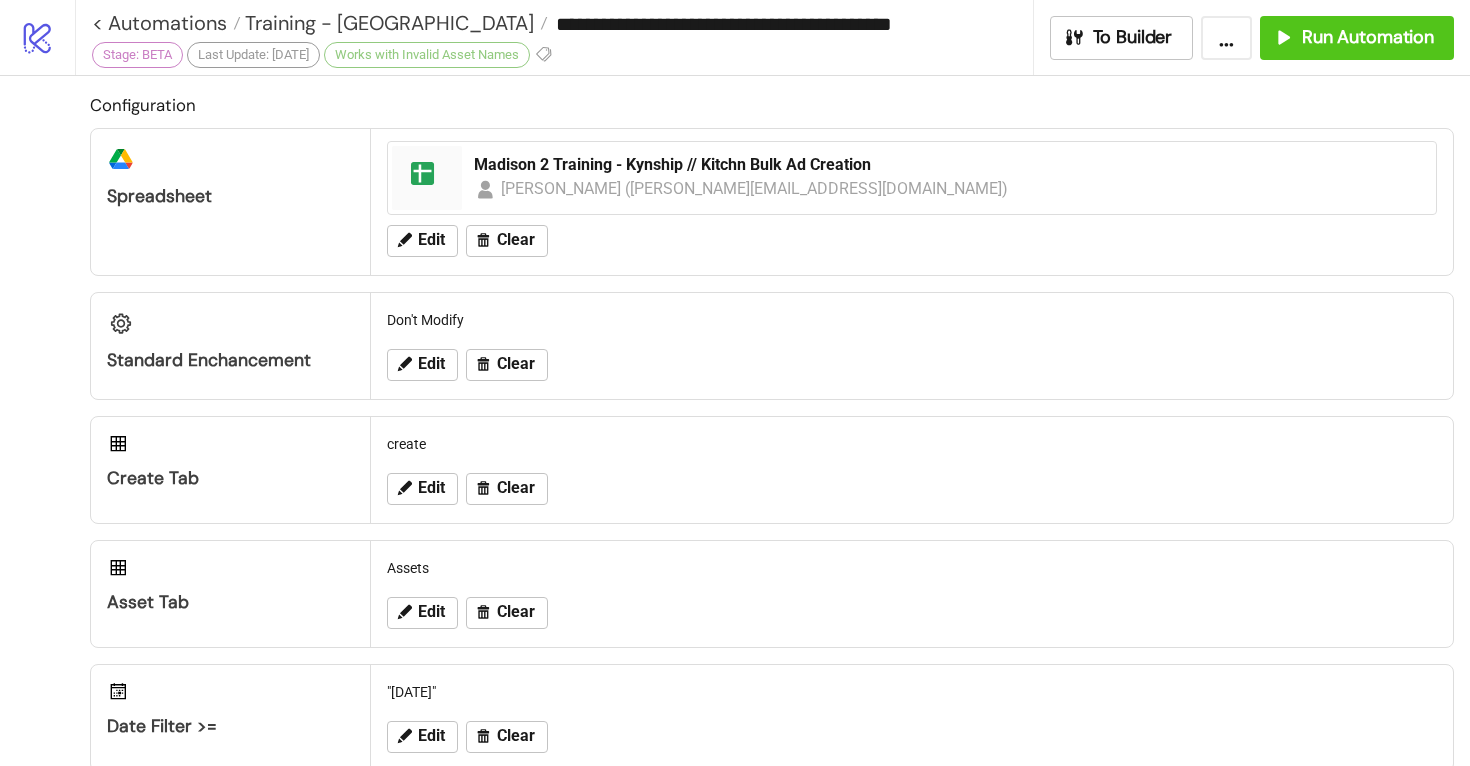 type on "**********" 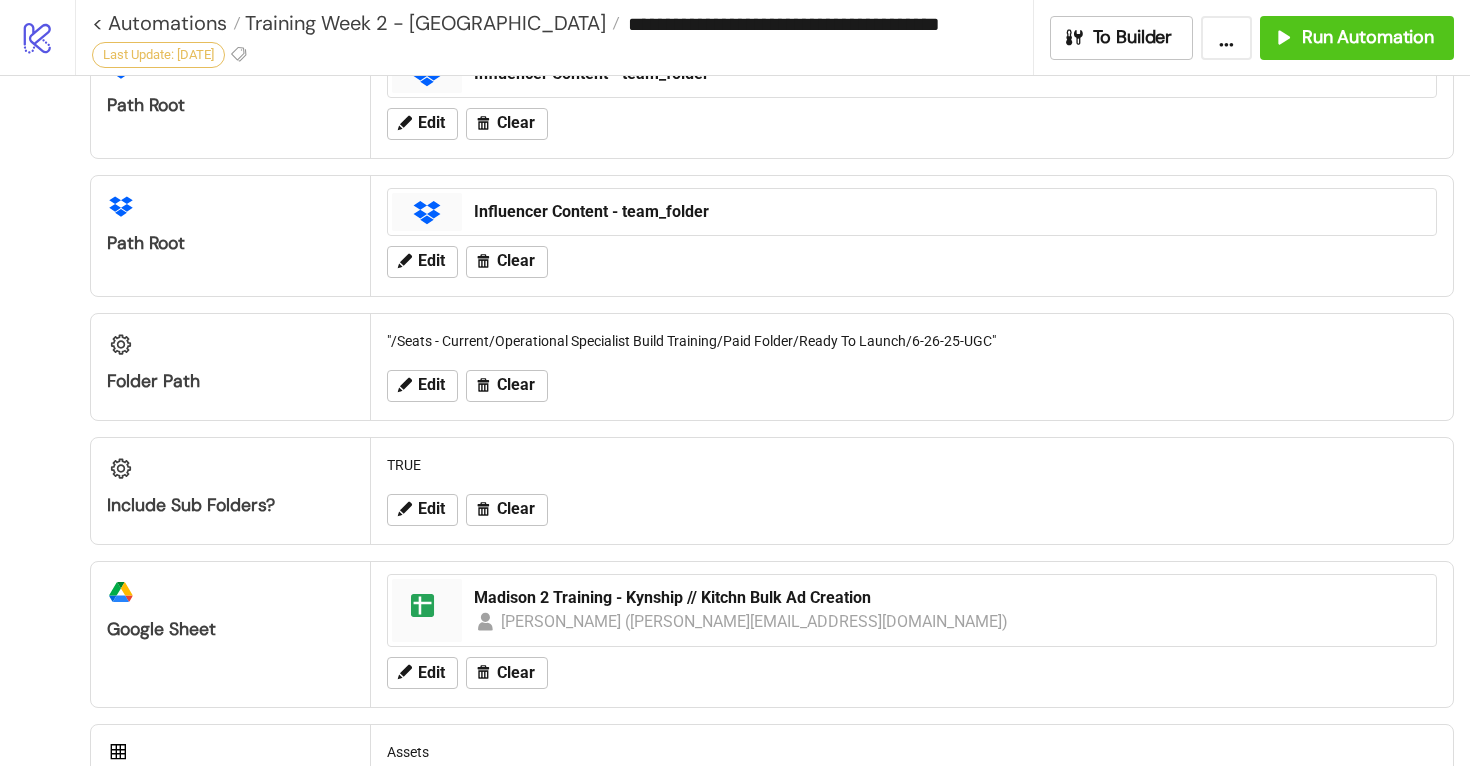 scroll, scrollTop: 738, scrollLeft: 0, axis: vertical 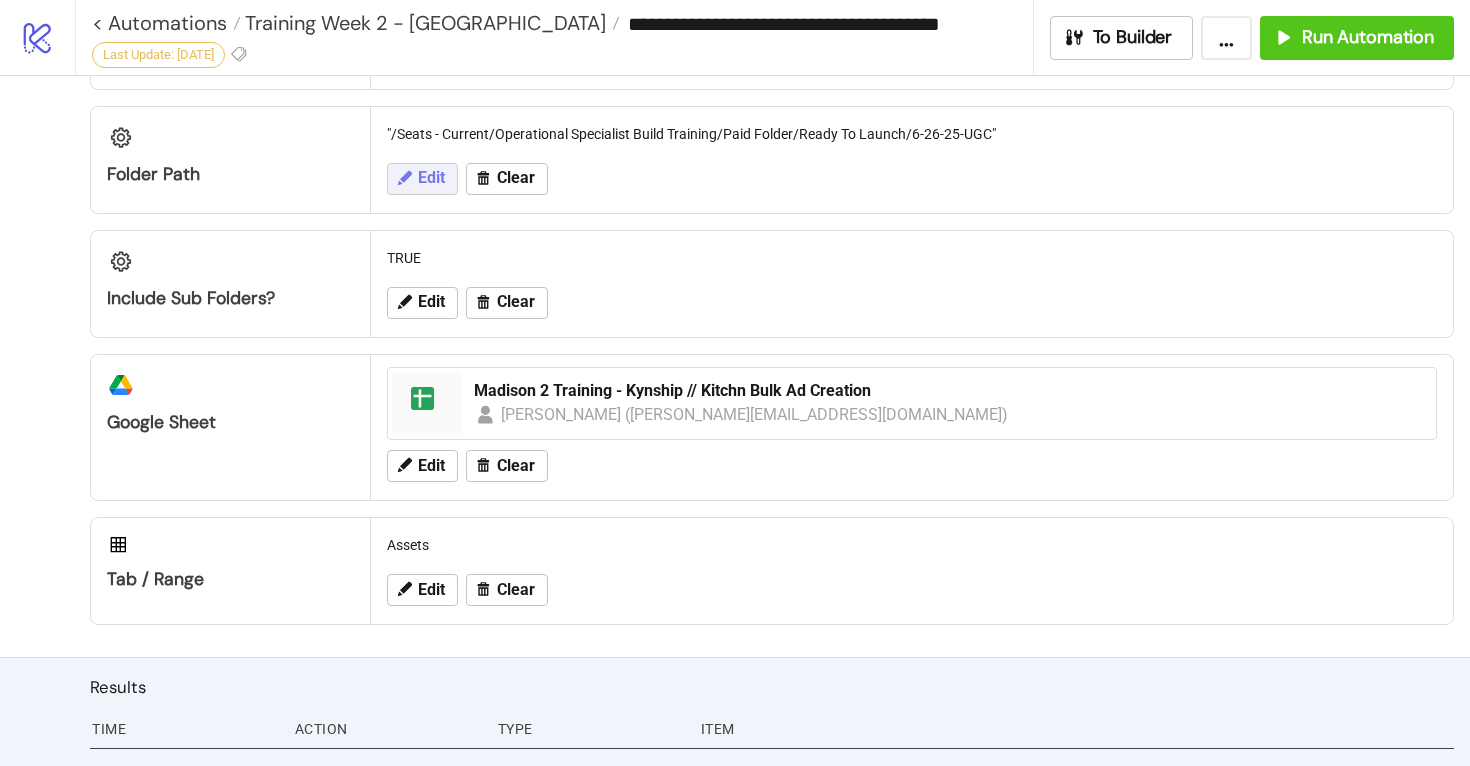 click on "Edit" at bounding box center [431, 178] 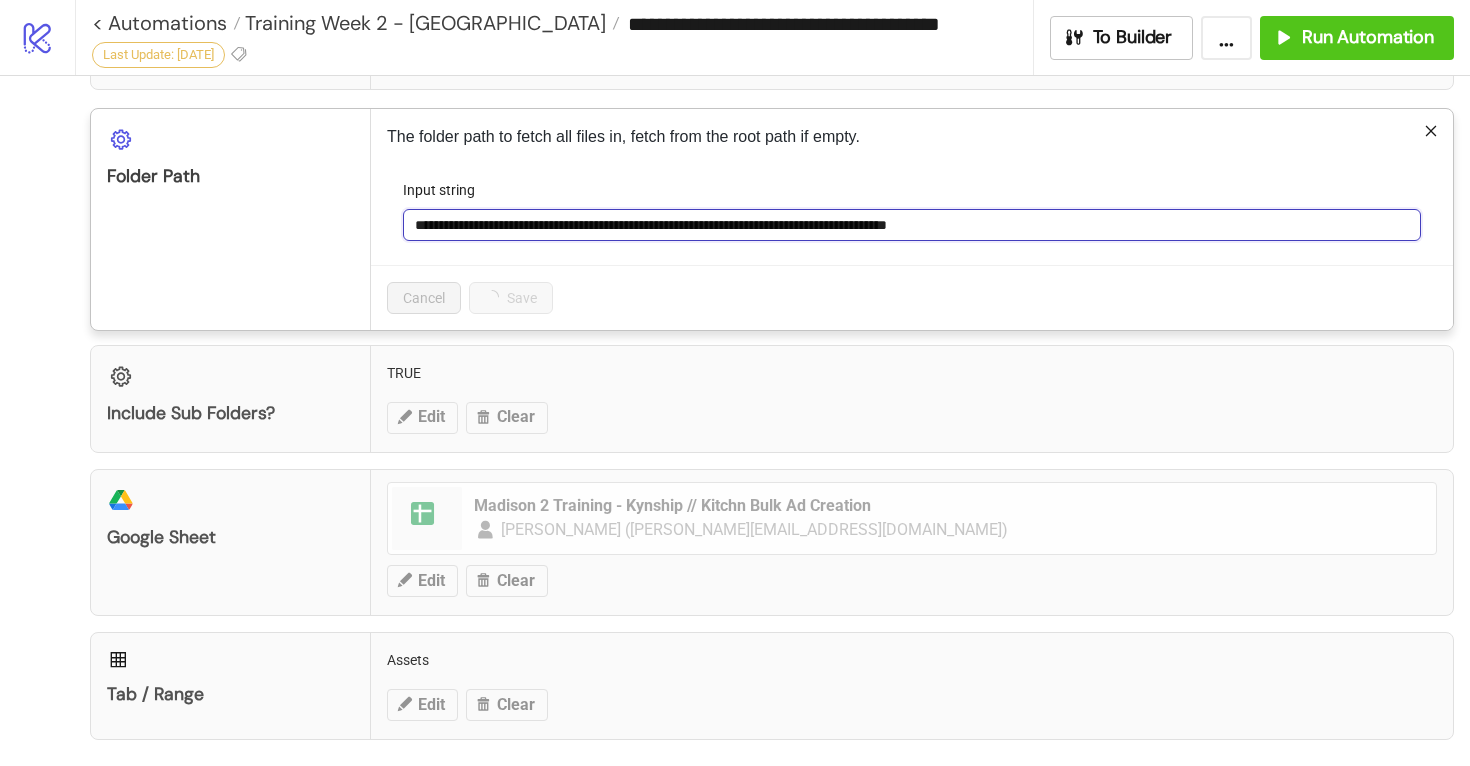 click on "**********" at bounding box center (912, 225) 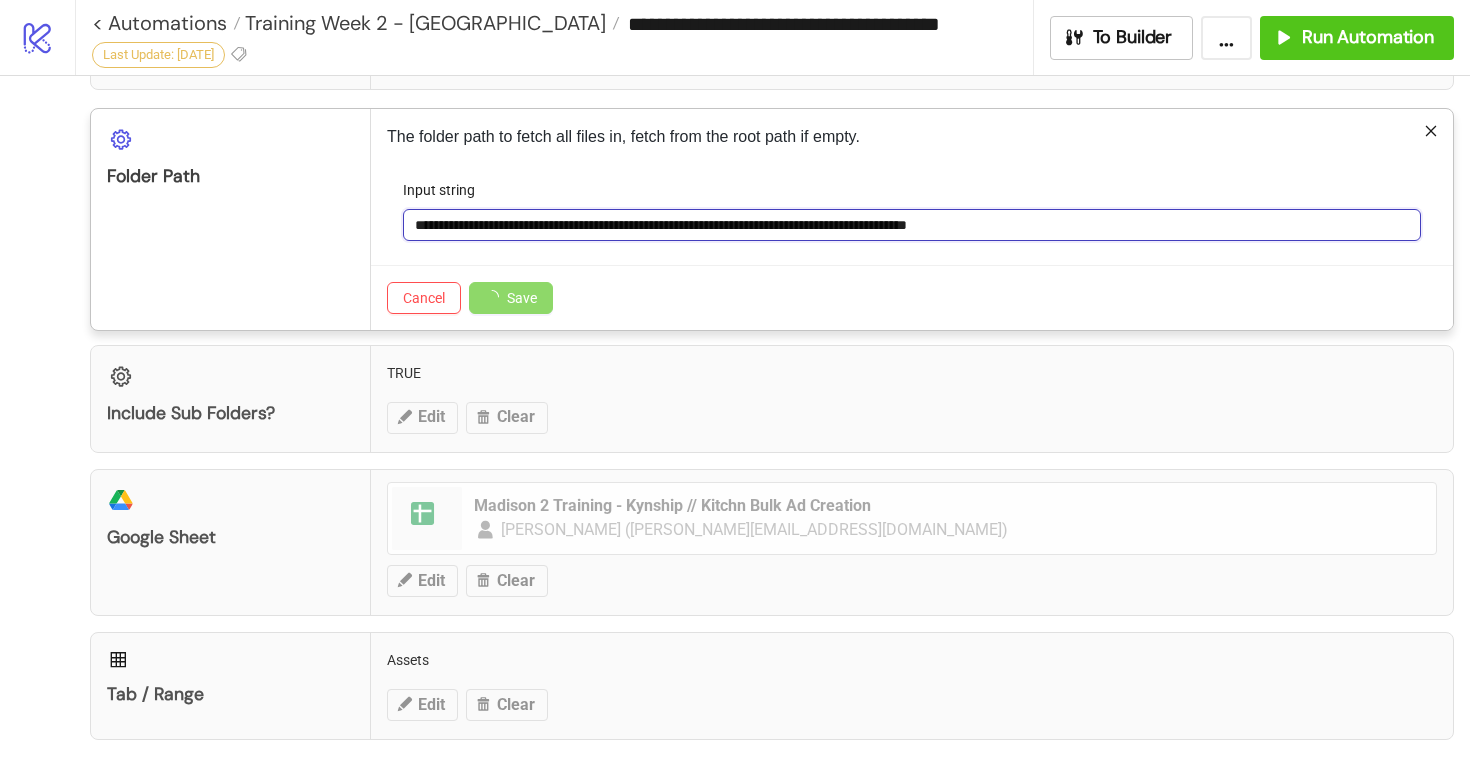 type on "**********" 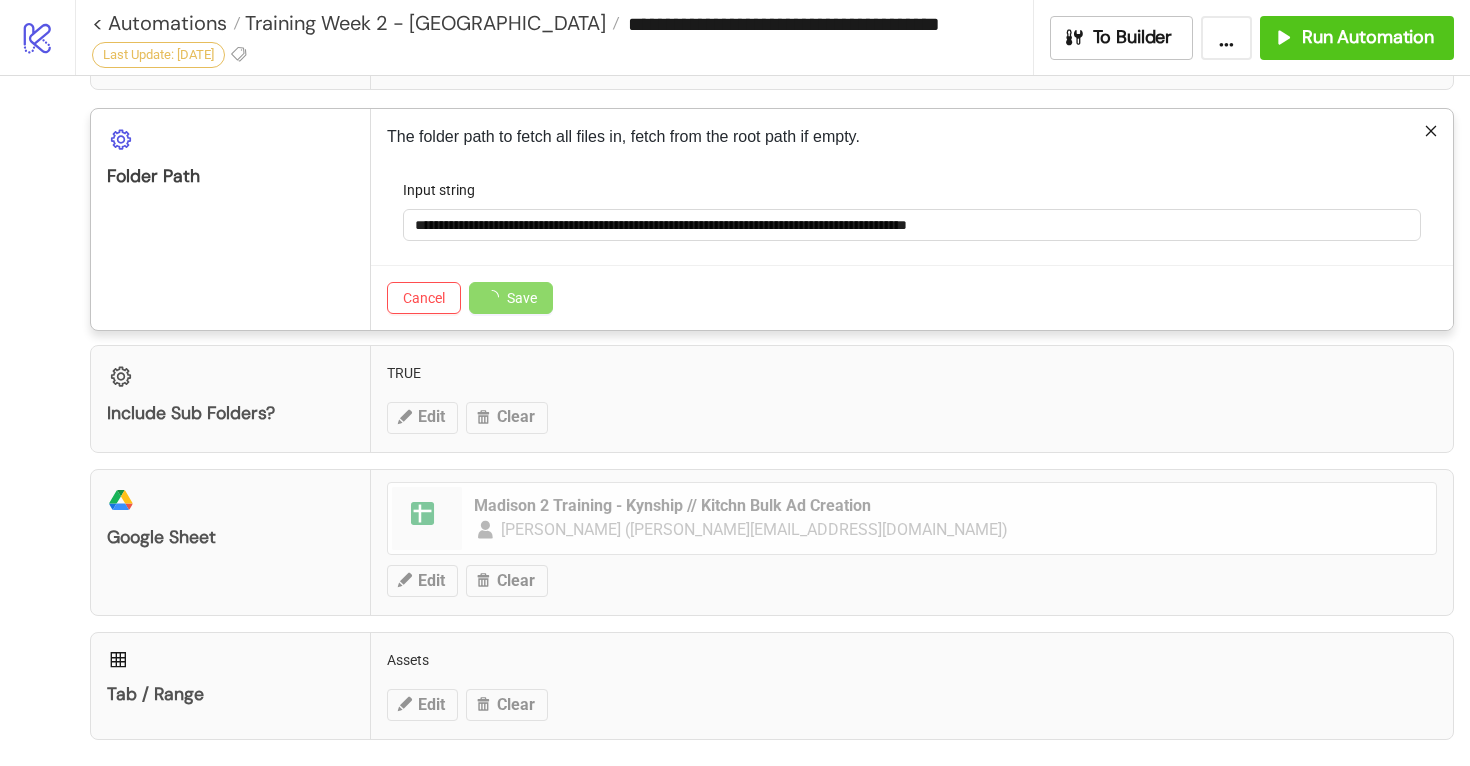 click on "Cancel Save" at bounding box center [912, 297] 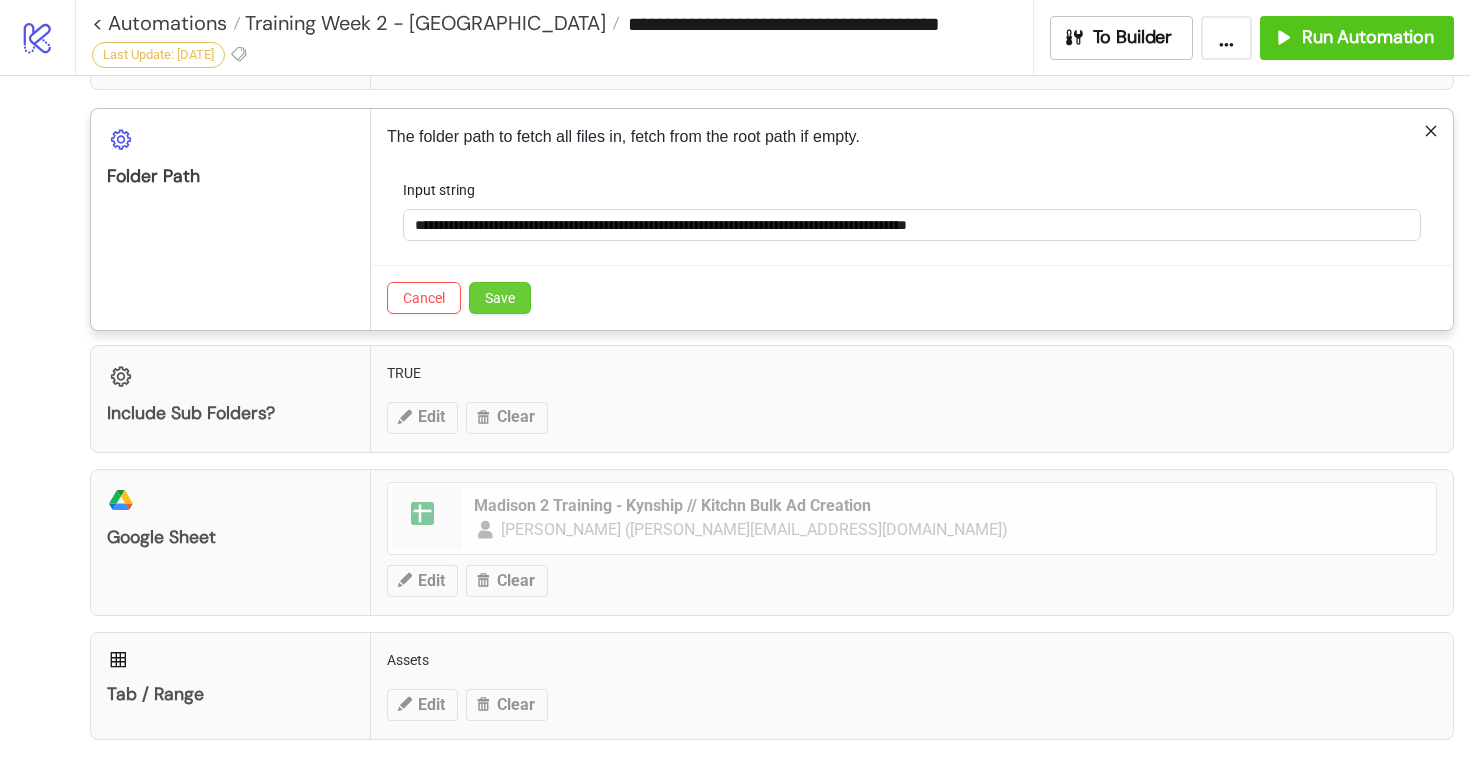 click on "Save" at bounding box center [500, 298] 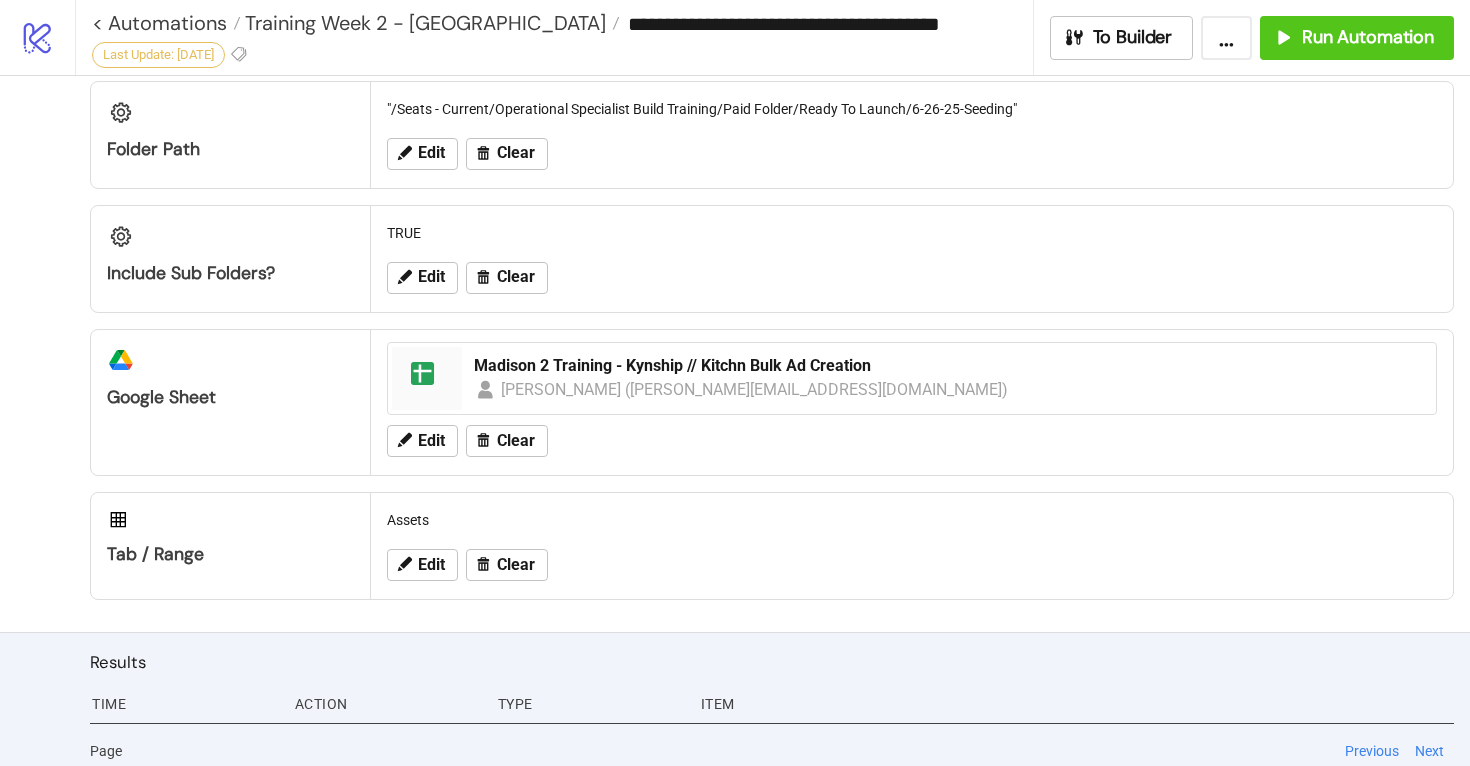 scroll, scrollTop: 775, scrollLeft: 0, axis: vertical 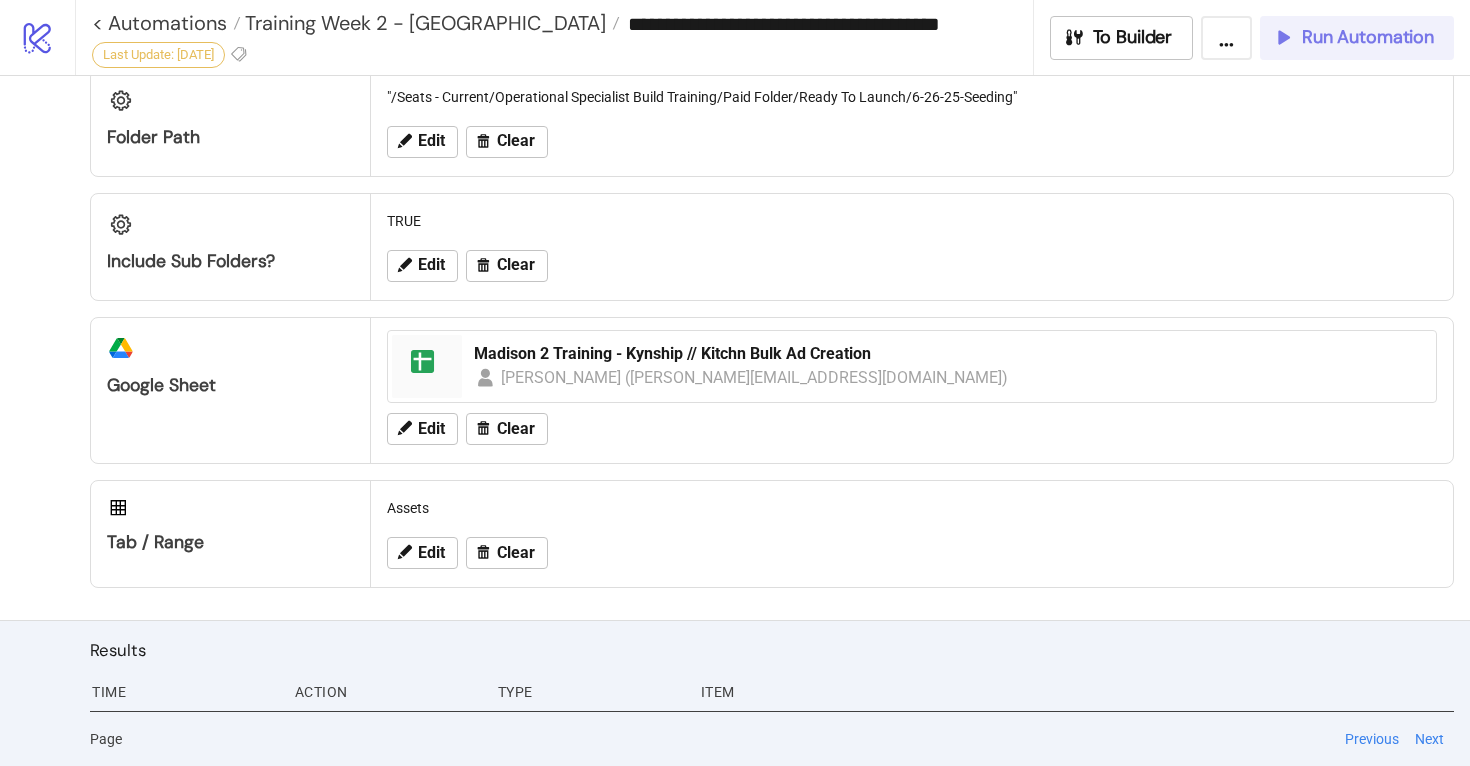 click on "Run Automation" at bounding box center (1368, 37) 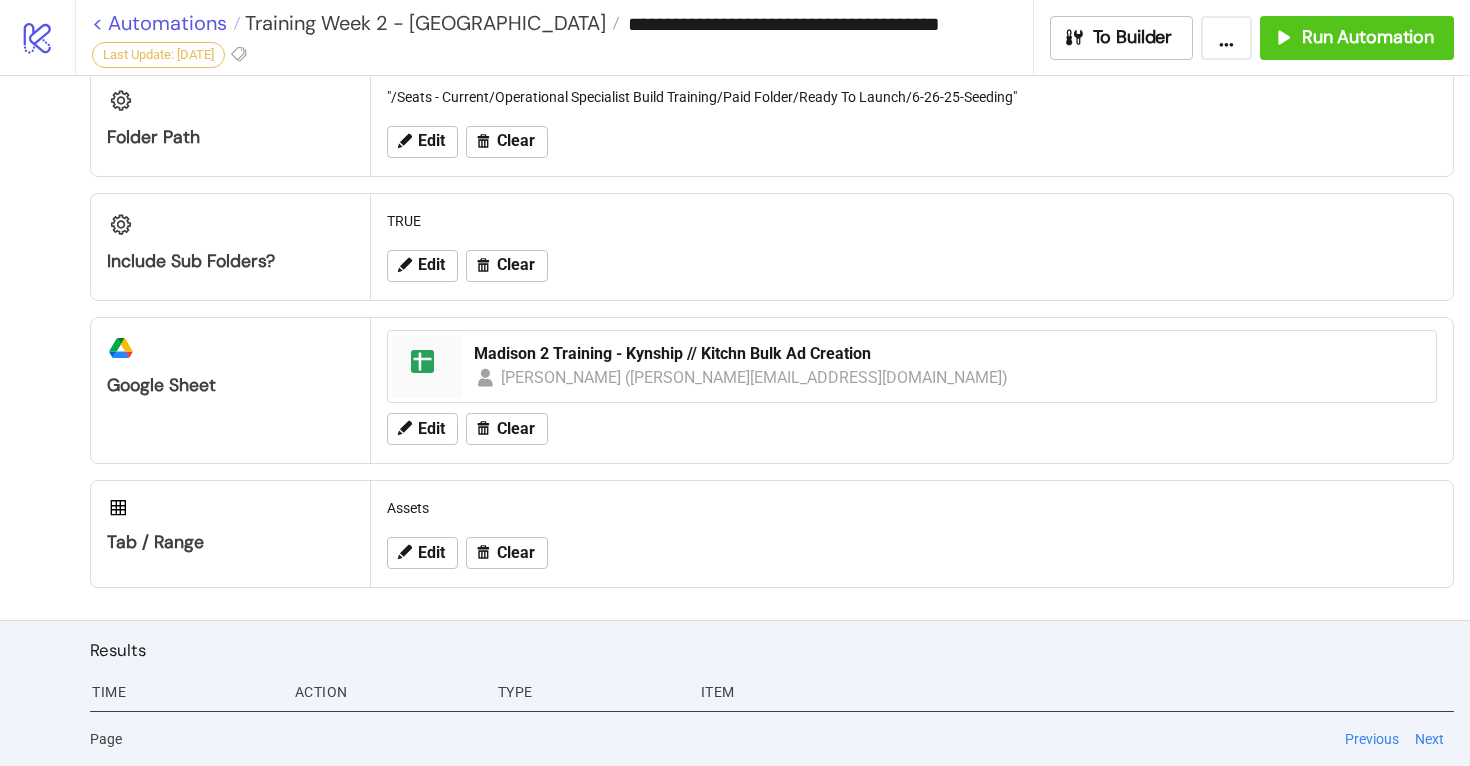 click on "< Automations" at bounding box center (166, 23) 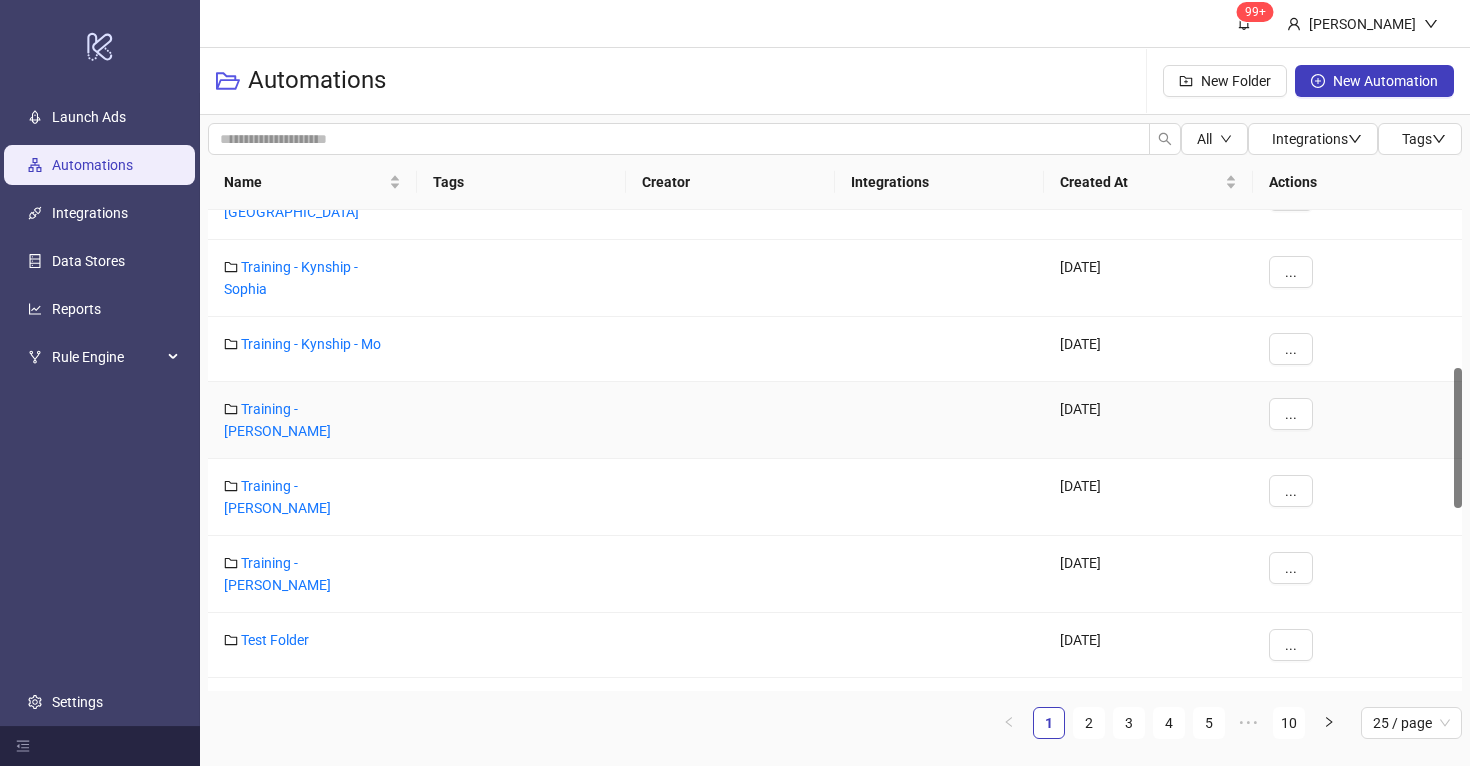 scroll, scrollTop: 82, scrollLeft: 0, axis: vertical 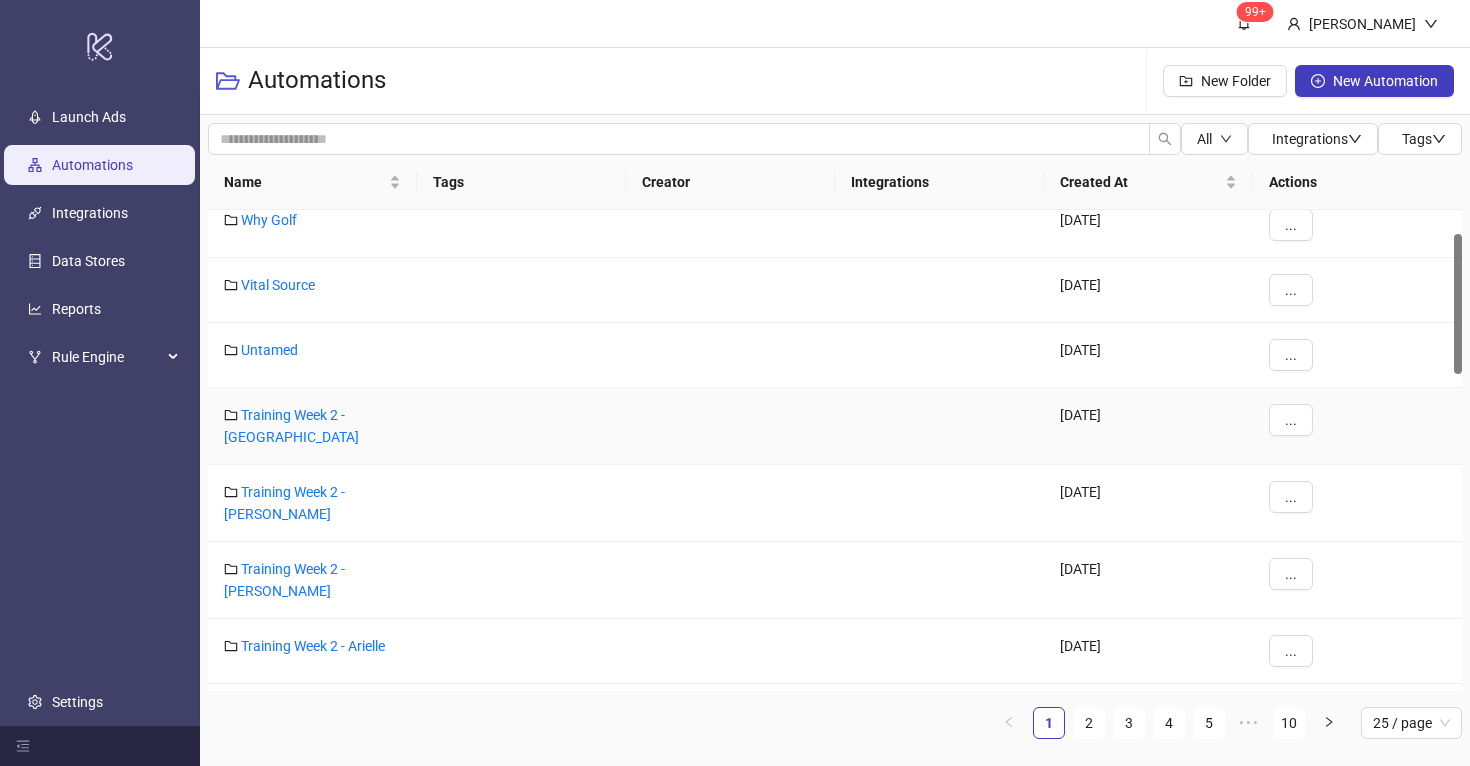 click on "Training Week 2 - [GEOGRAPHIC_DATA]" at bounding box center (291, 426) 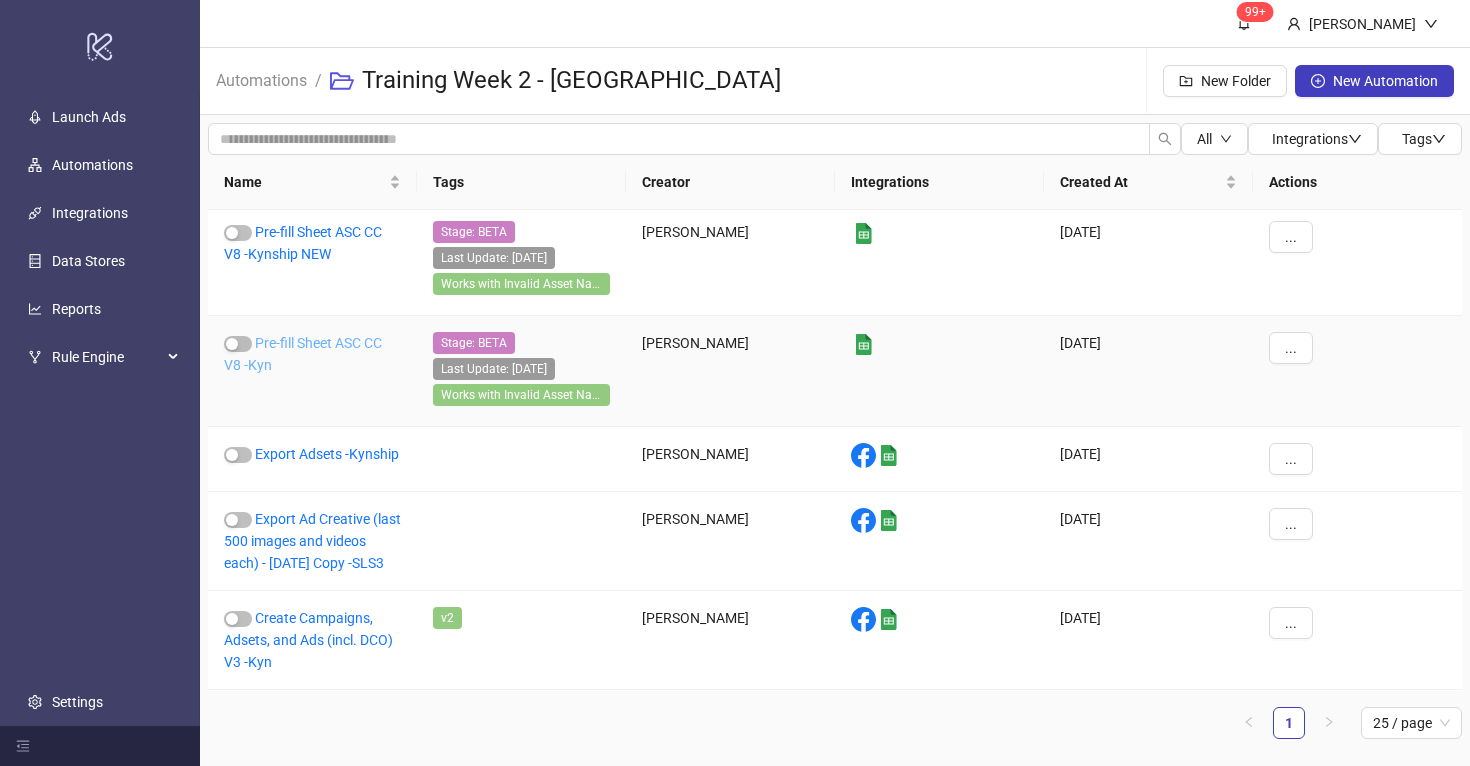 click on "Pre-fill Sheet ASC CC V8 -Kyn" at bounding box center [303, 354] 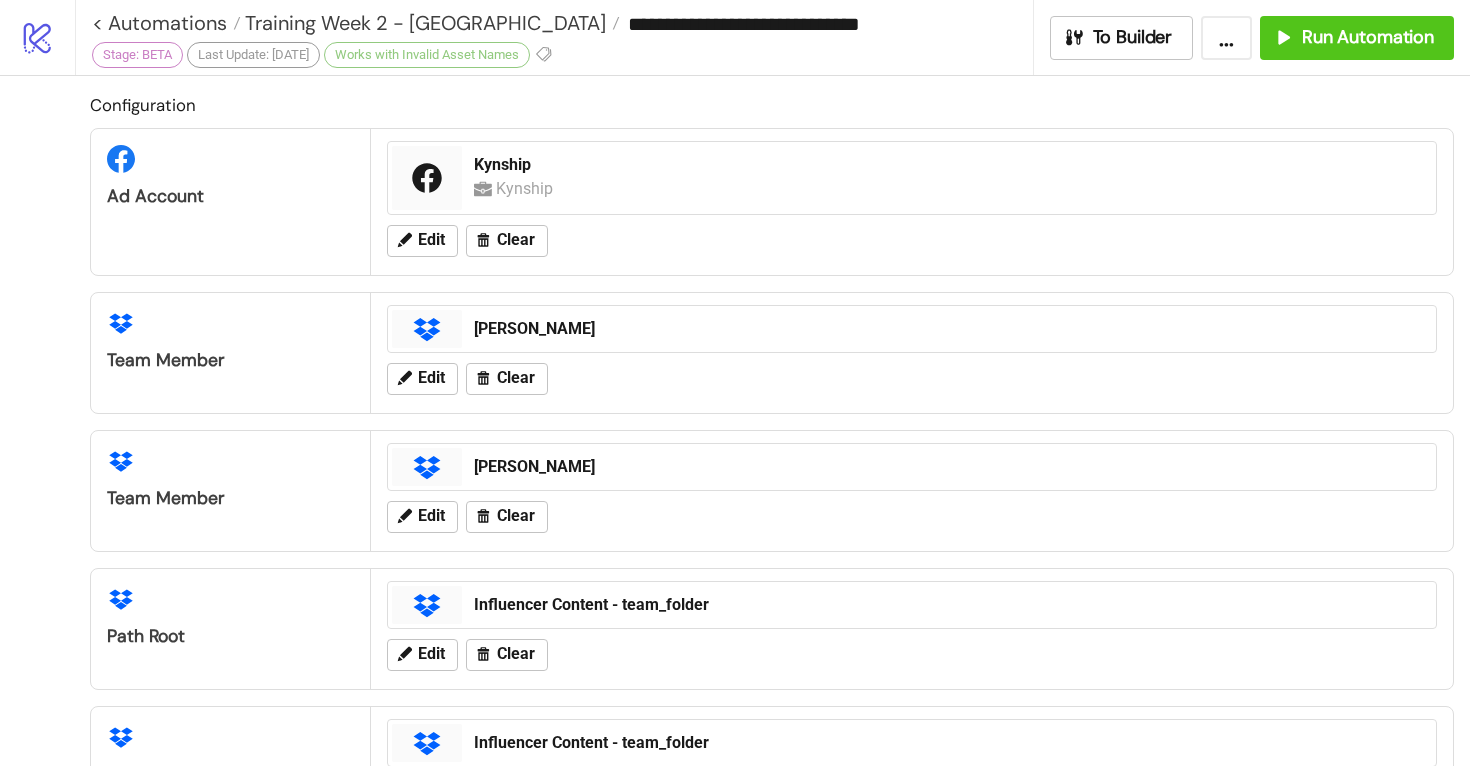 type on "**********" 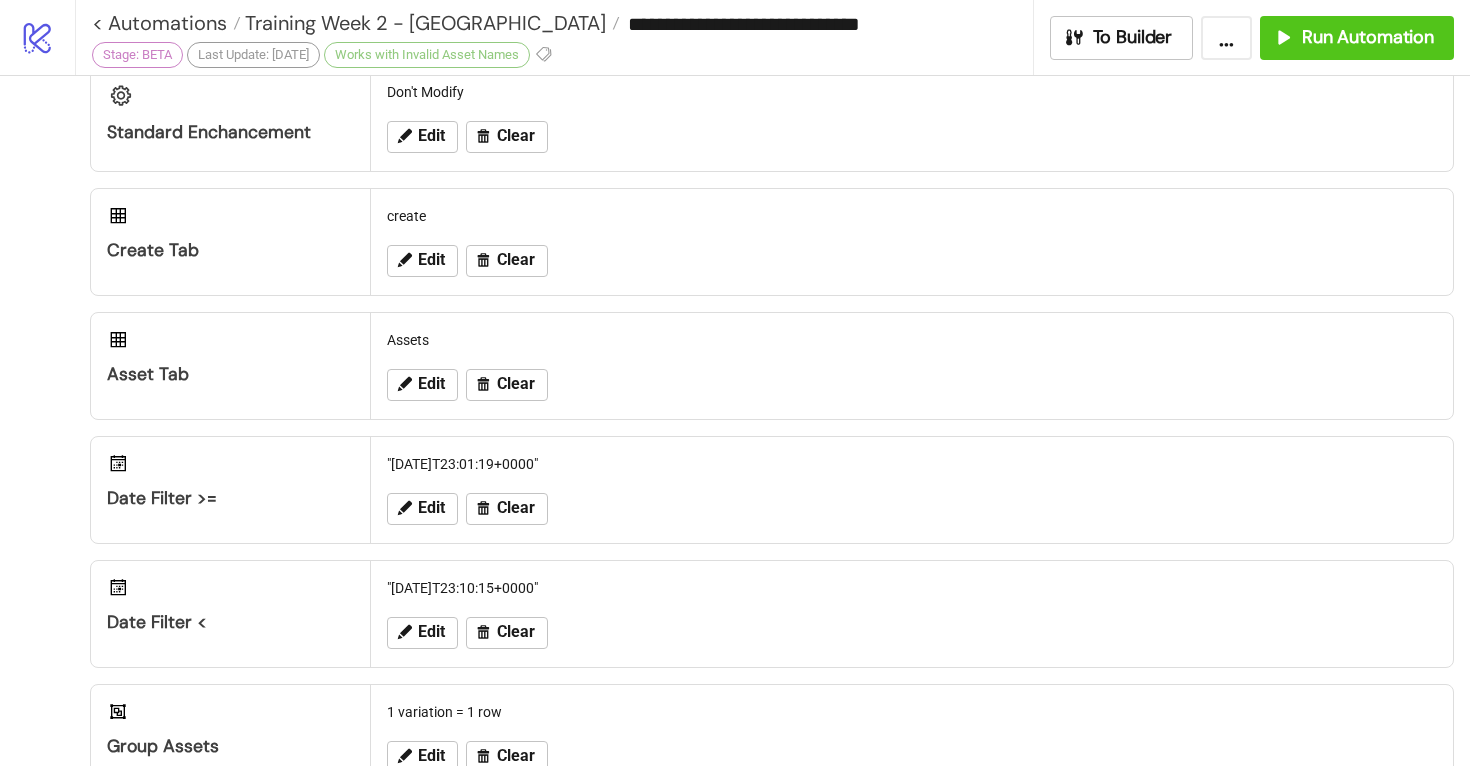 scroll, scrollTop: 432, scrollLeft: 0, axis: vertical 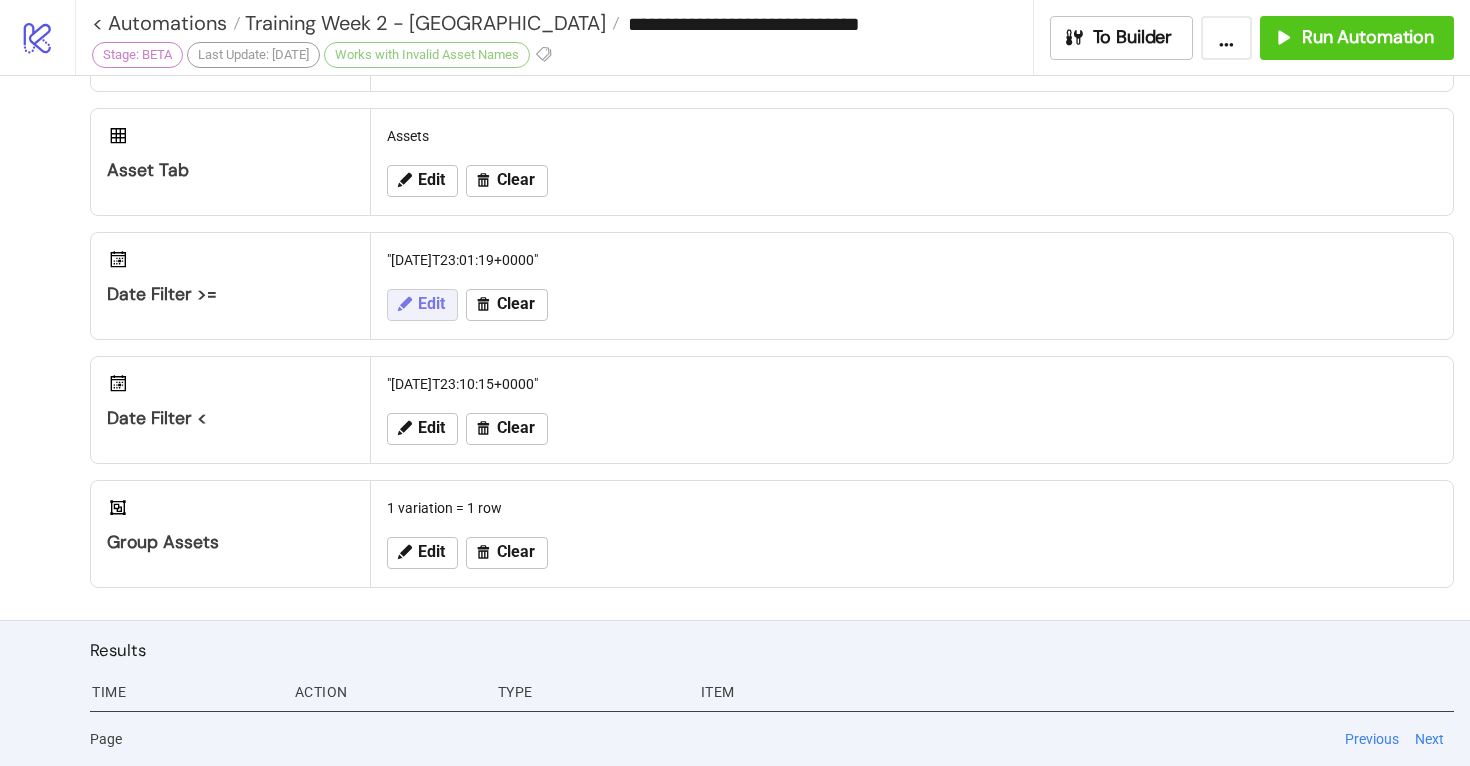 click on "Edit" at bounding box center (431, 304) 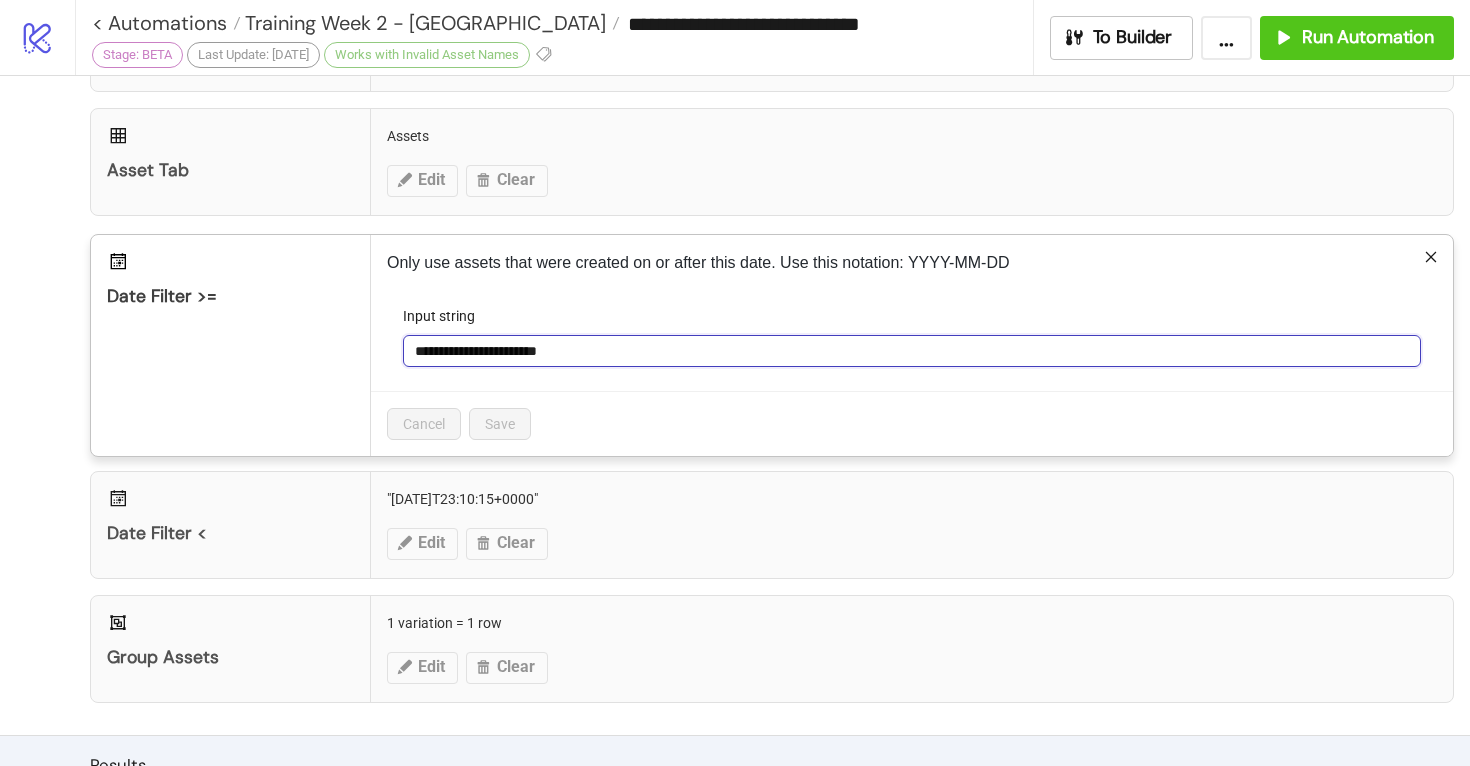 click on "**********" at bounding box center (912, 351) 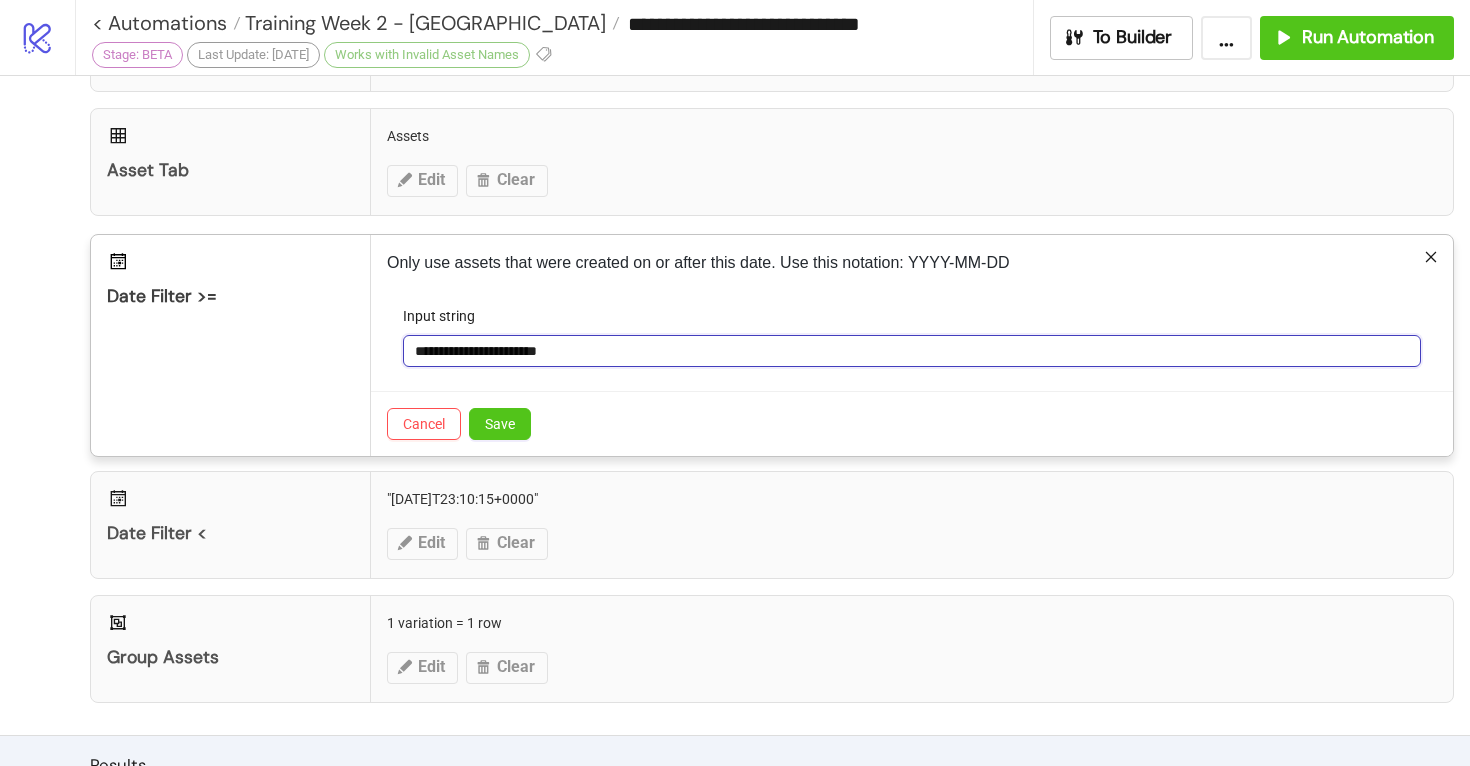 click on "**********" at bounding box center (912, 351) 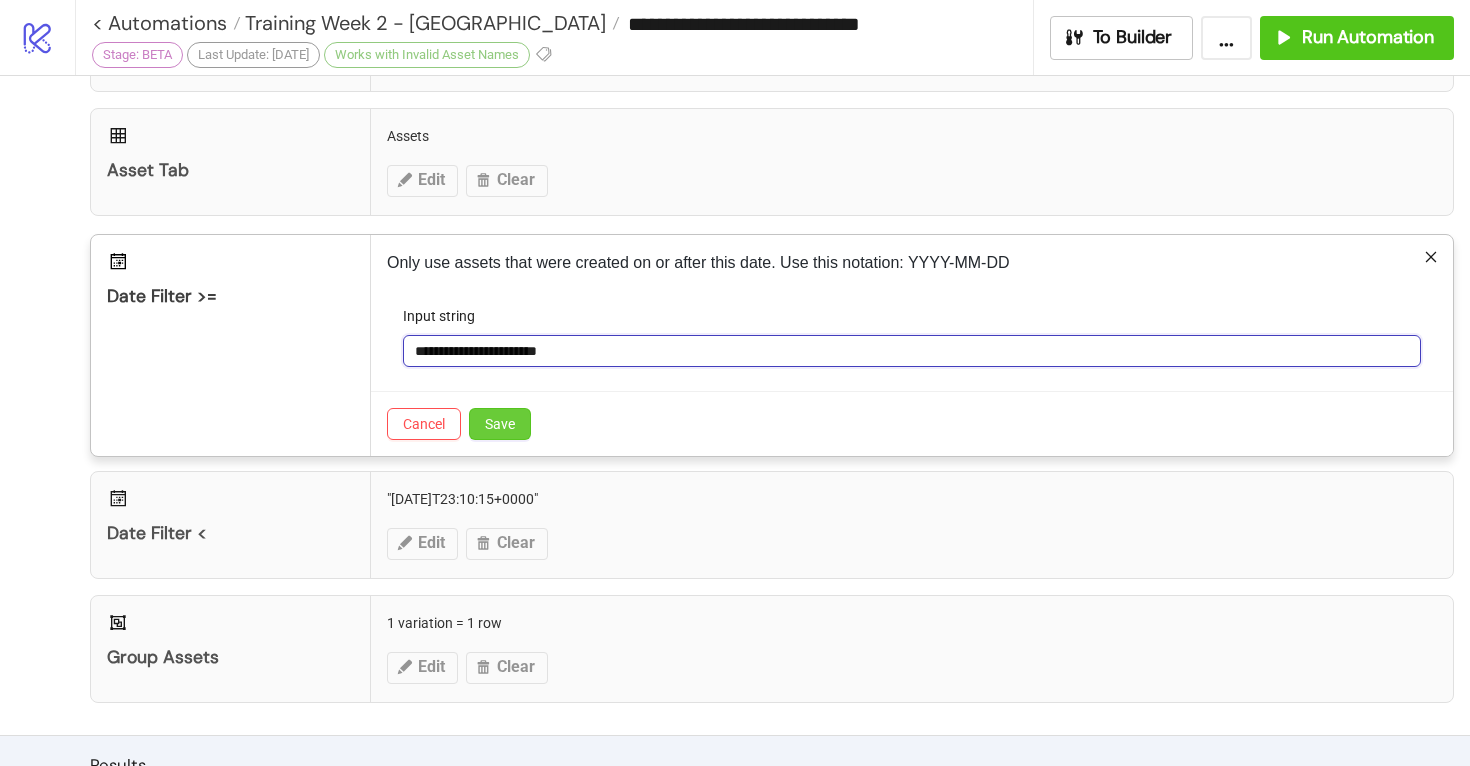 type on "**********" 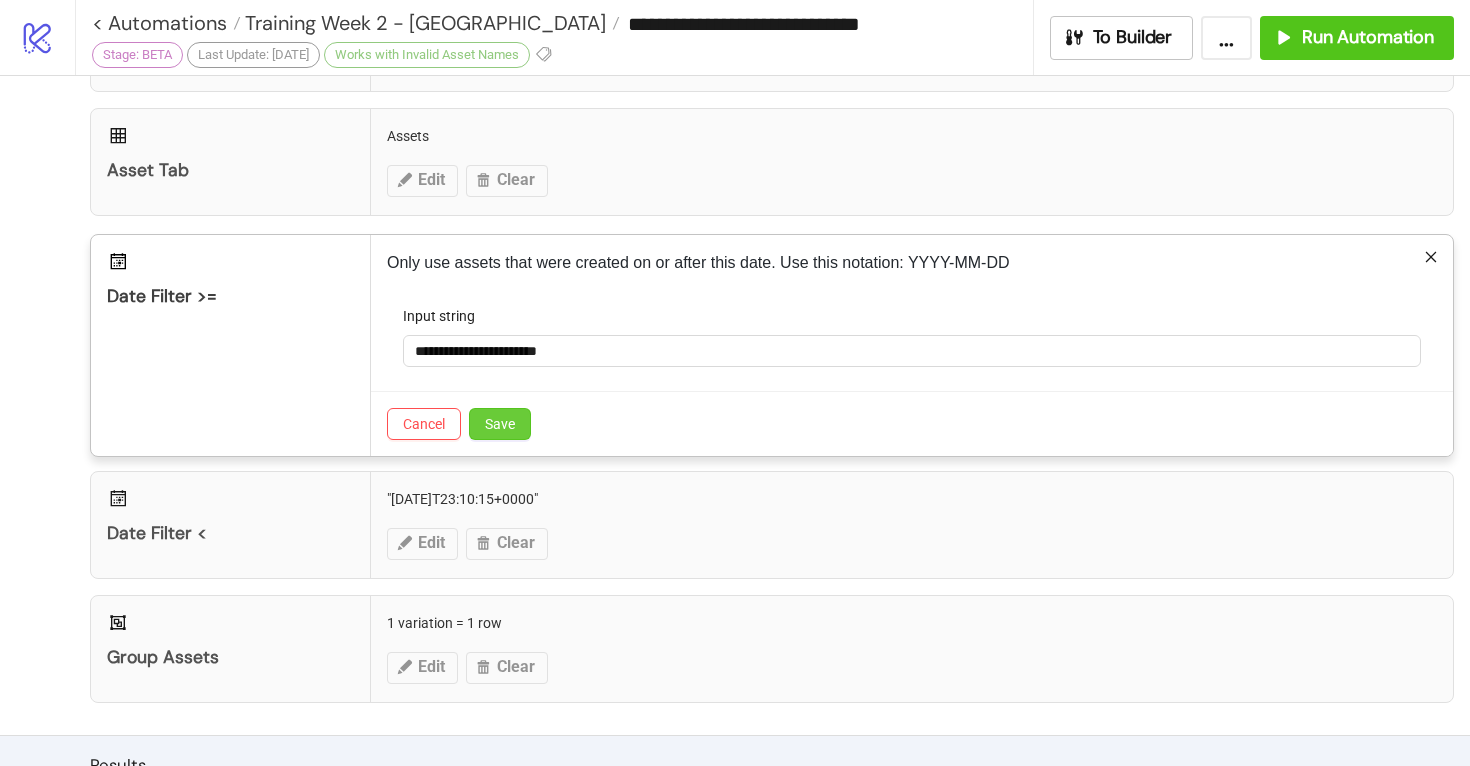 click on "Save" at bounding box center [500, 424] 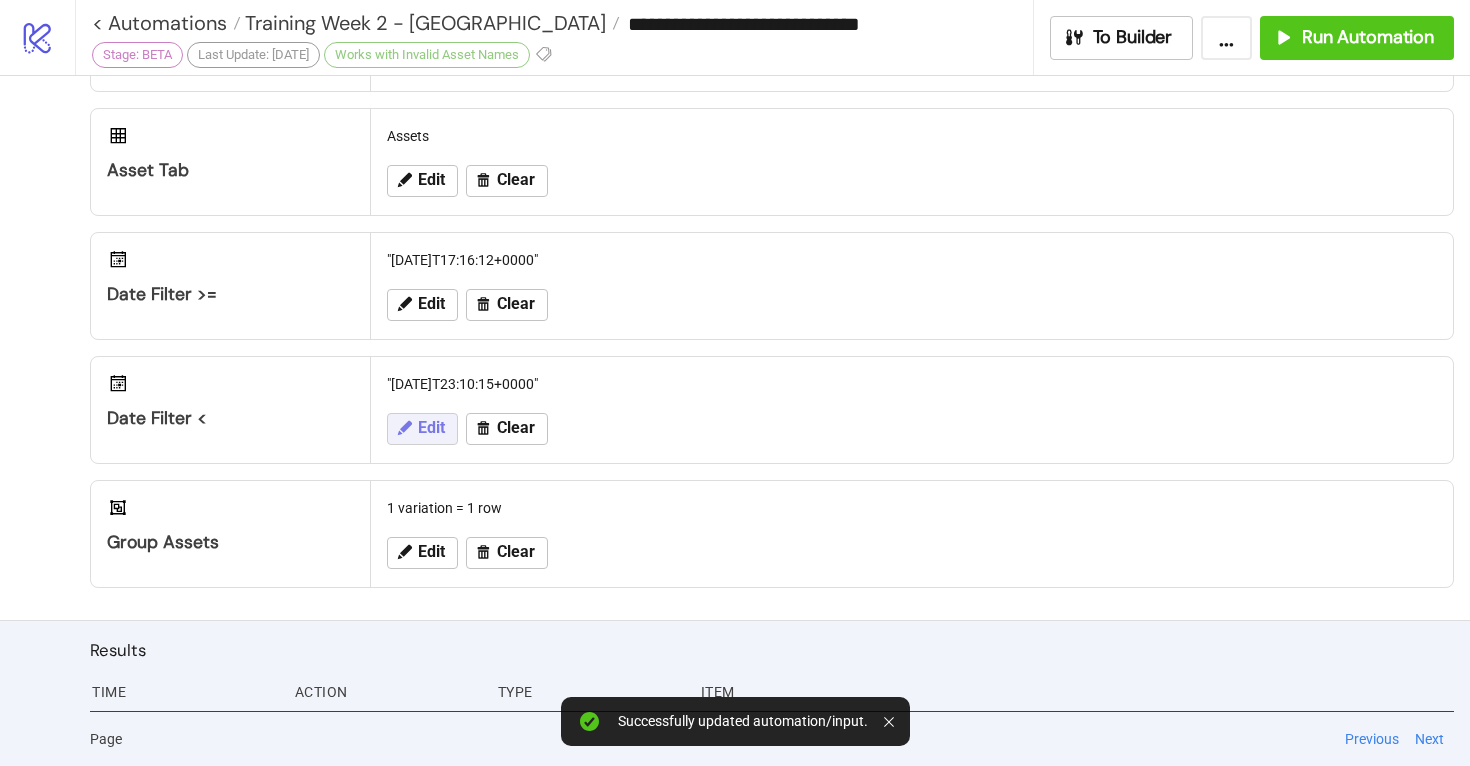 click on "Edit" at bounding box center (431, 428) 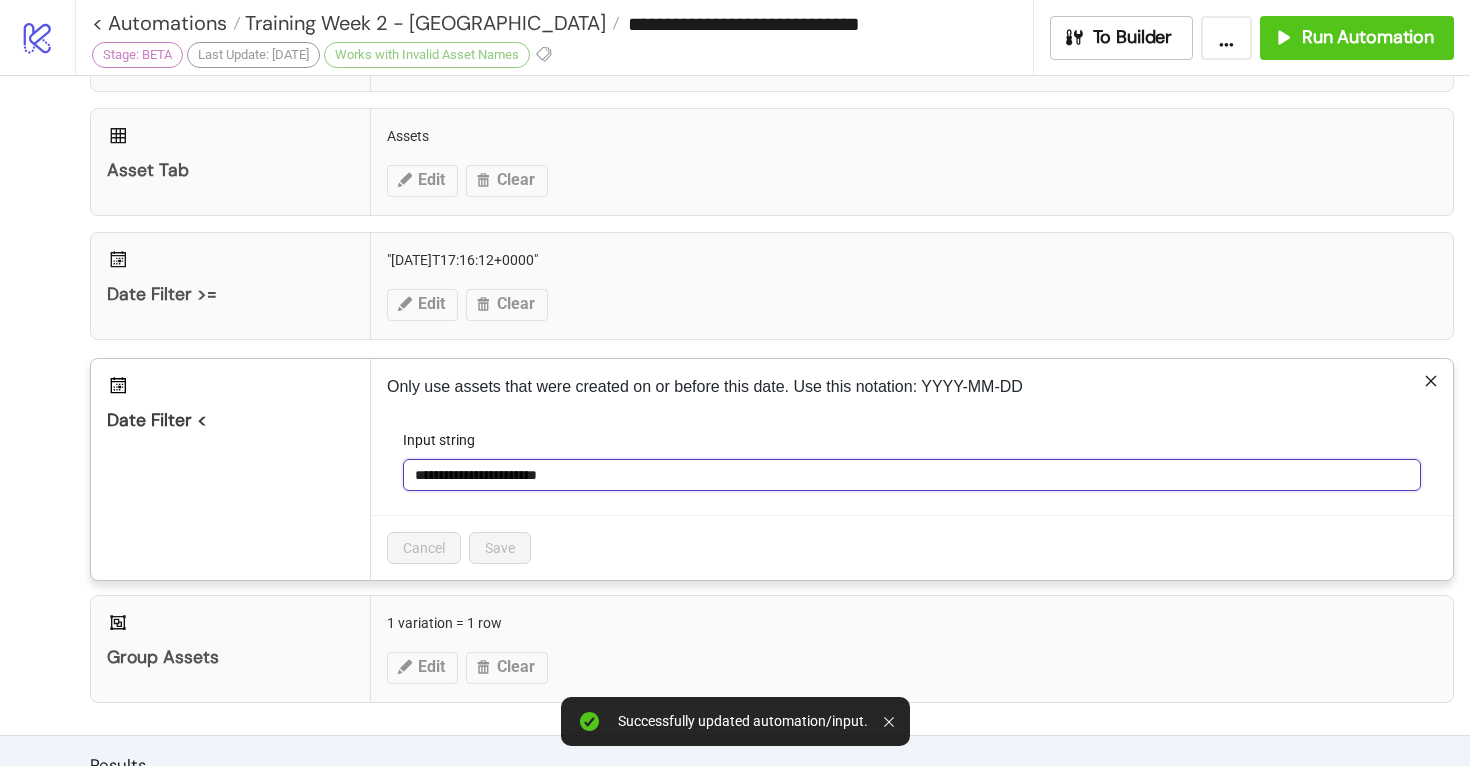 click on "**********" at bounding box center (912, 475) 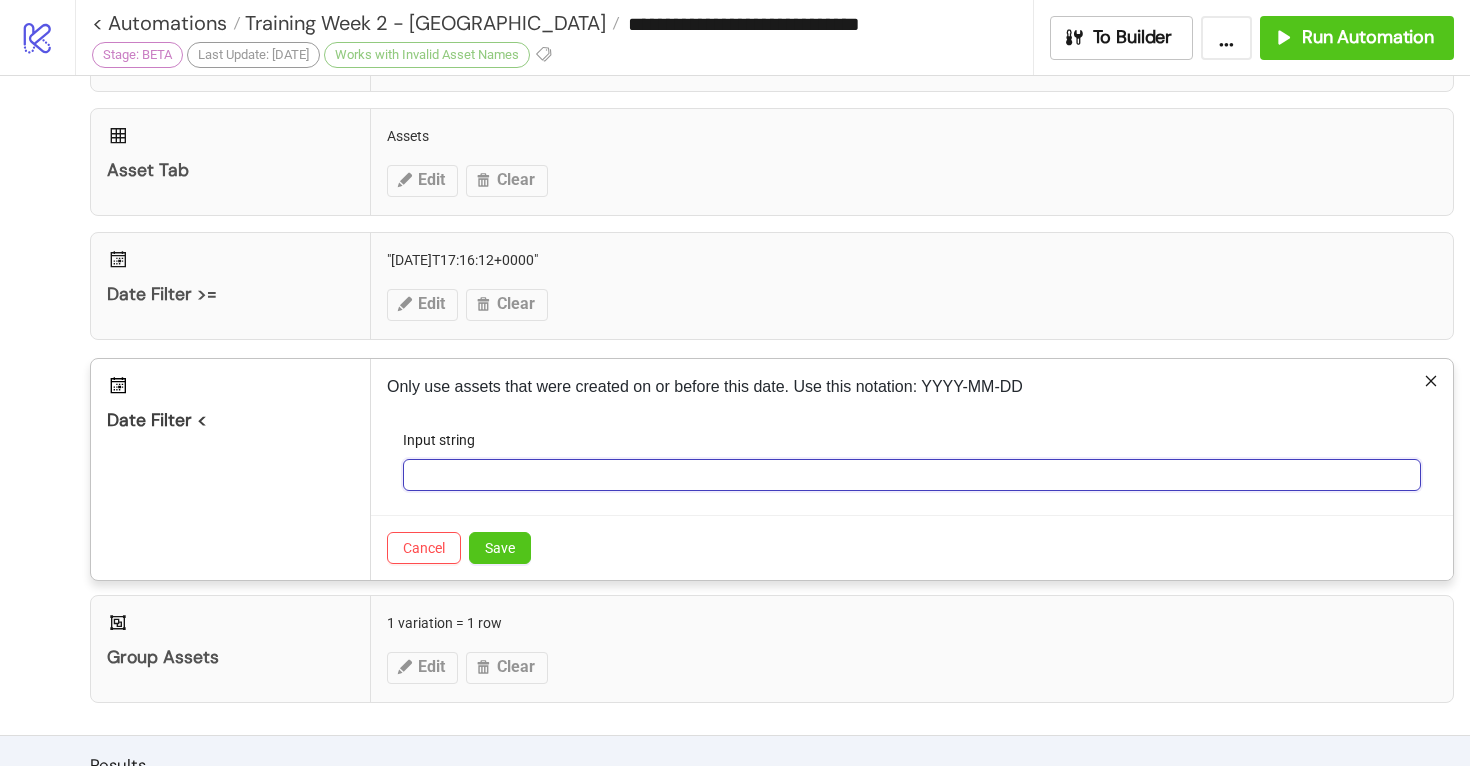 paste on "**********" 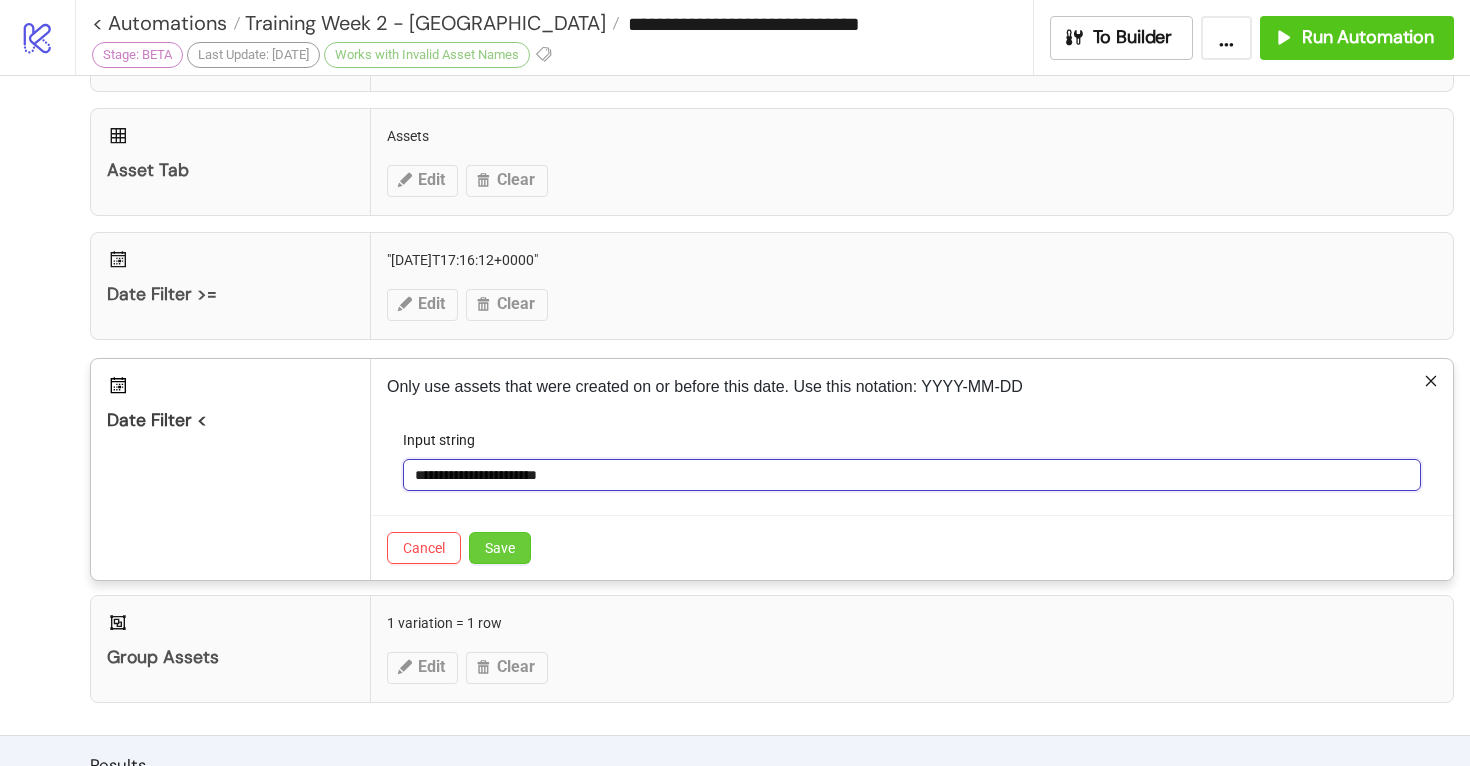 type on "**********" 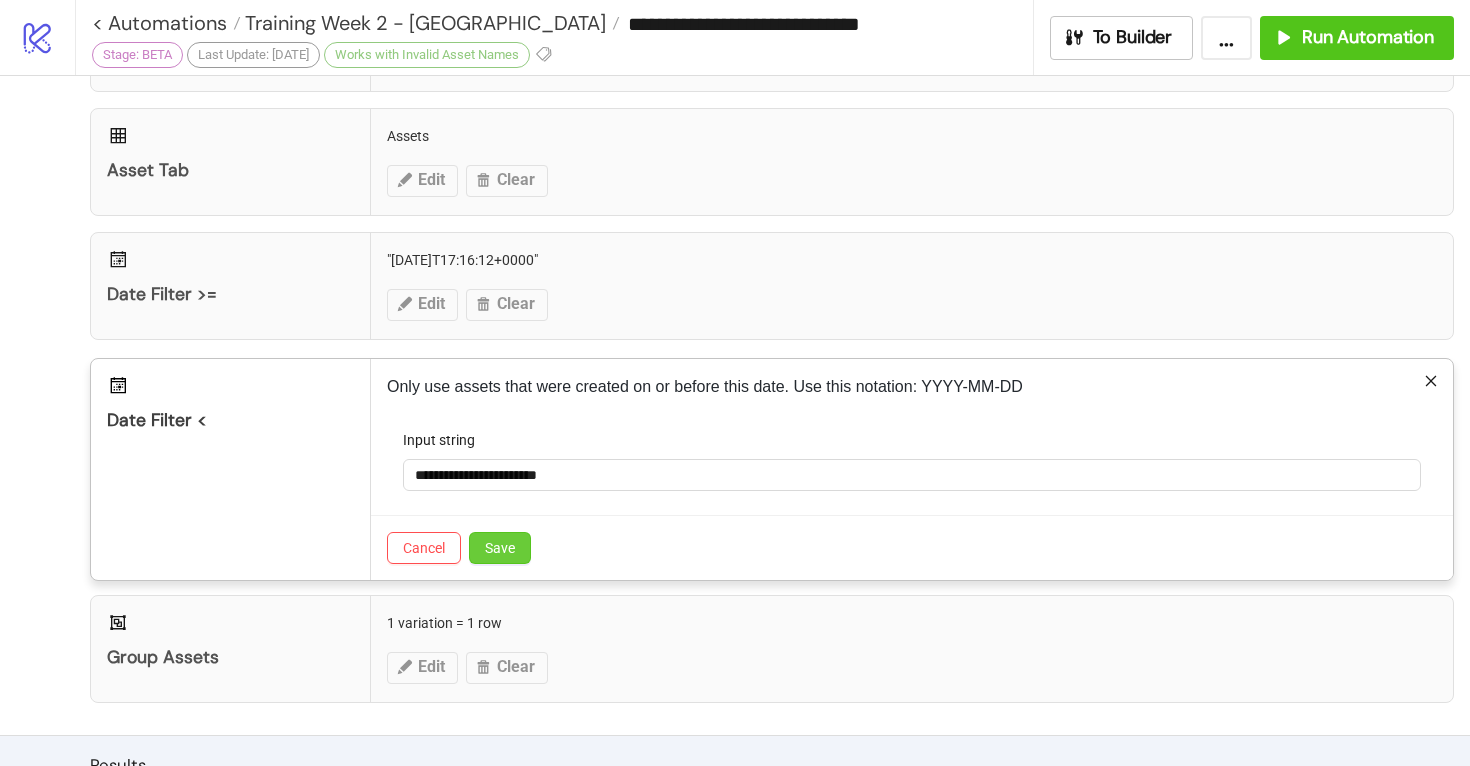 click on "Save" at bounding box center (500, 548) 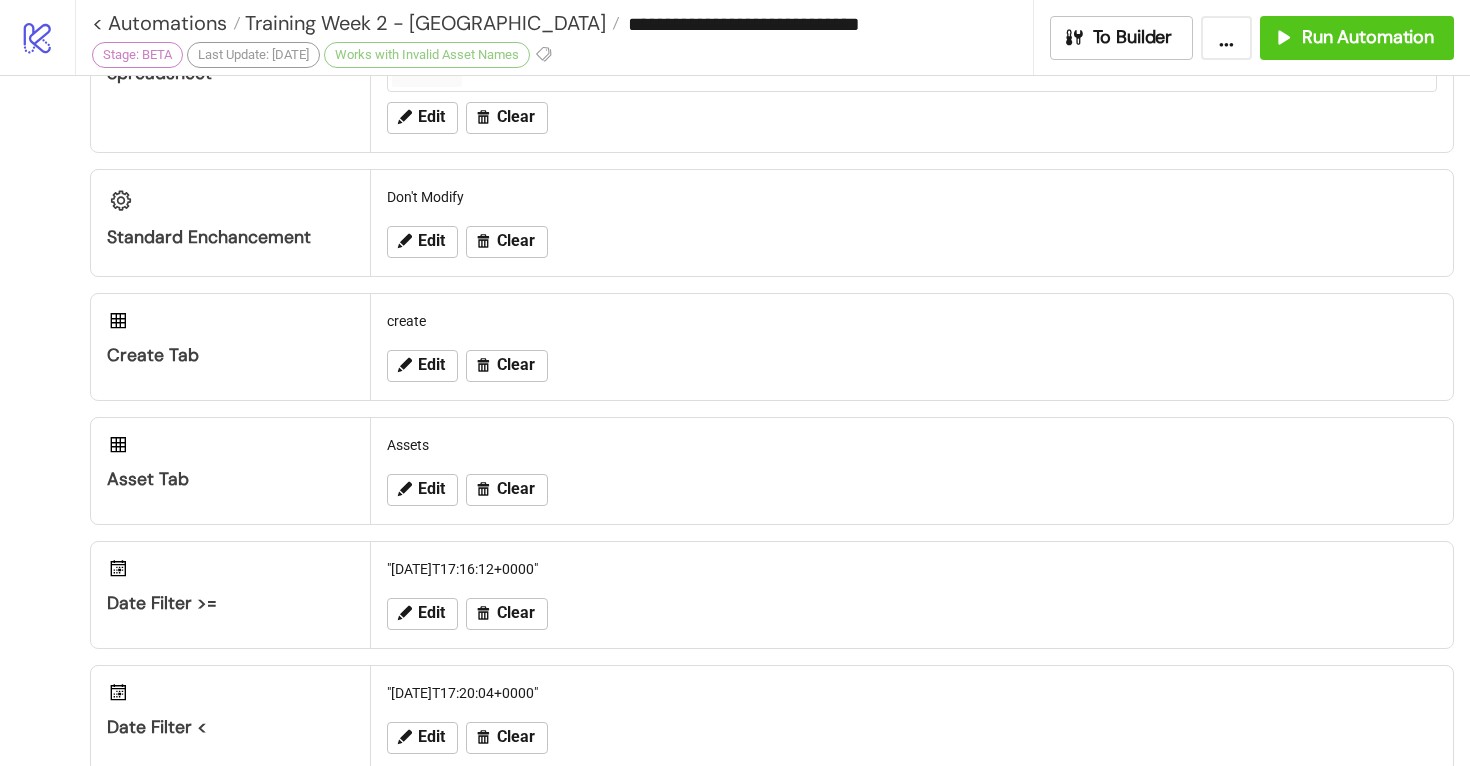 scroll, scrollTop: 0, scrollLeft: 0, axis: both 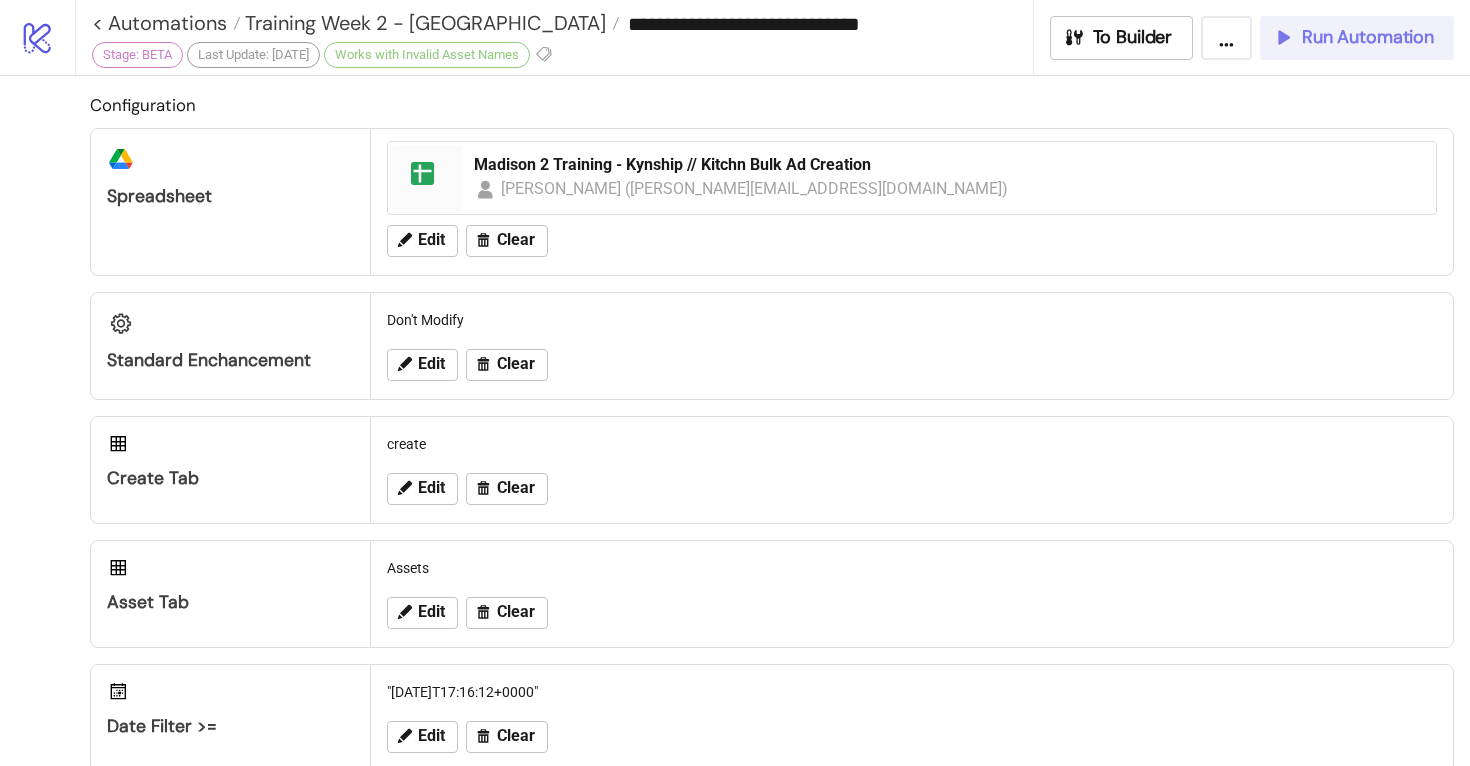 click on "Run Automation" at bounding box center (1368, 37) 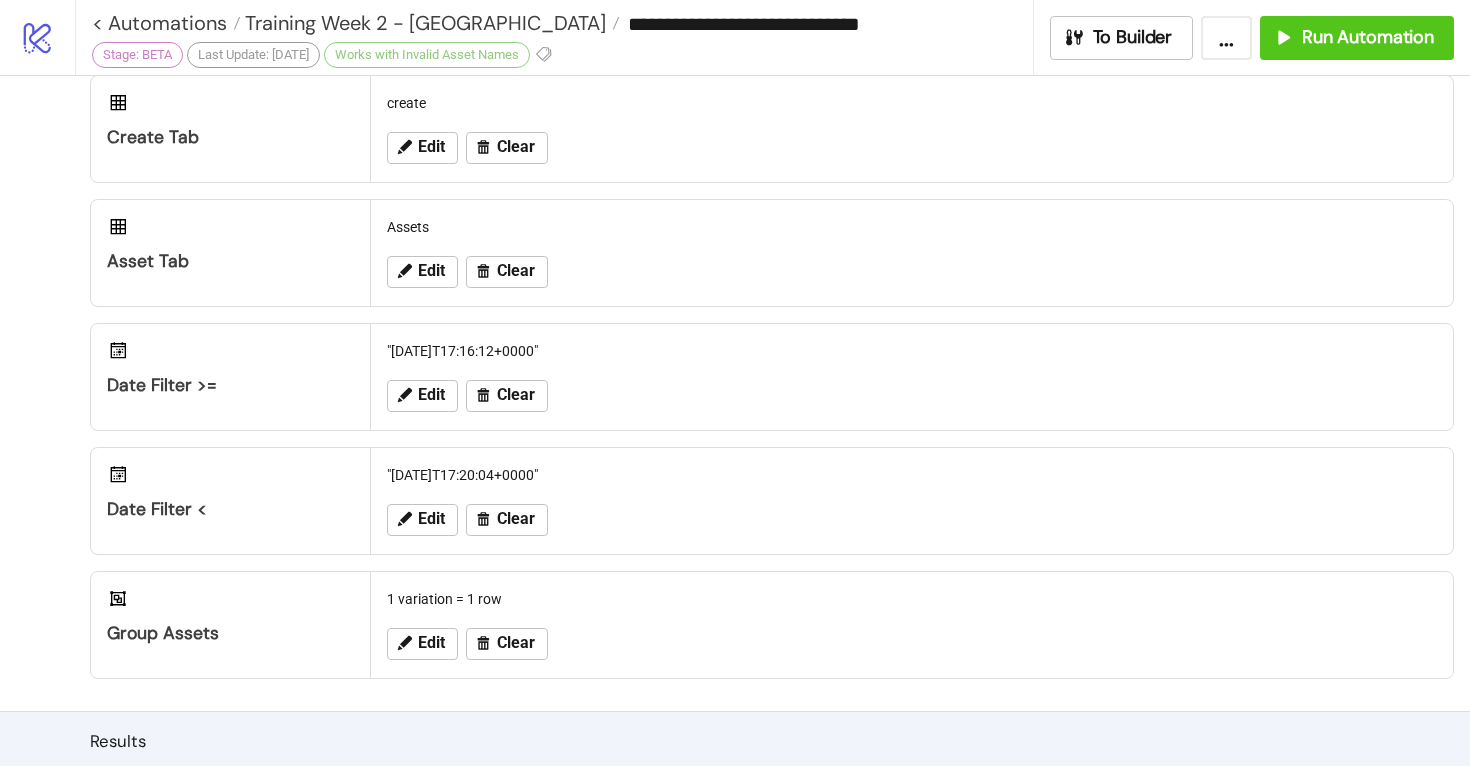 scroll, scrollTop: 432, scrollLeft: 0, axis: vertical 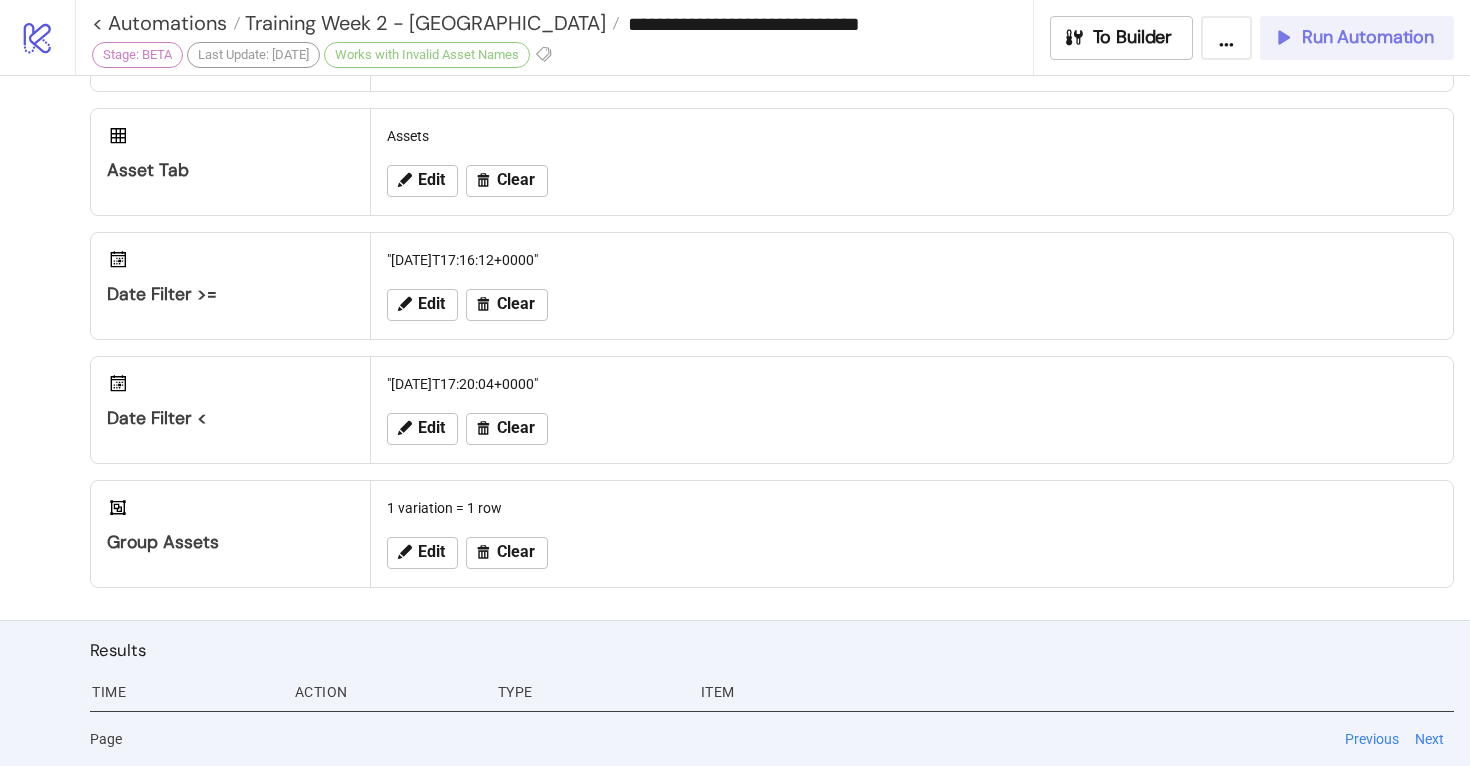 click on "Run Automation" at bounding box center [1368, 37] 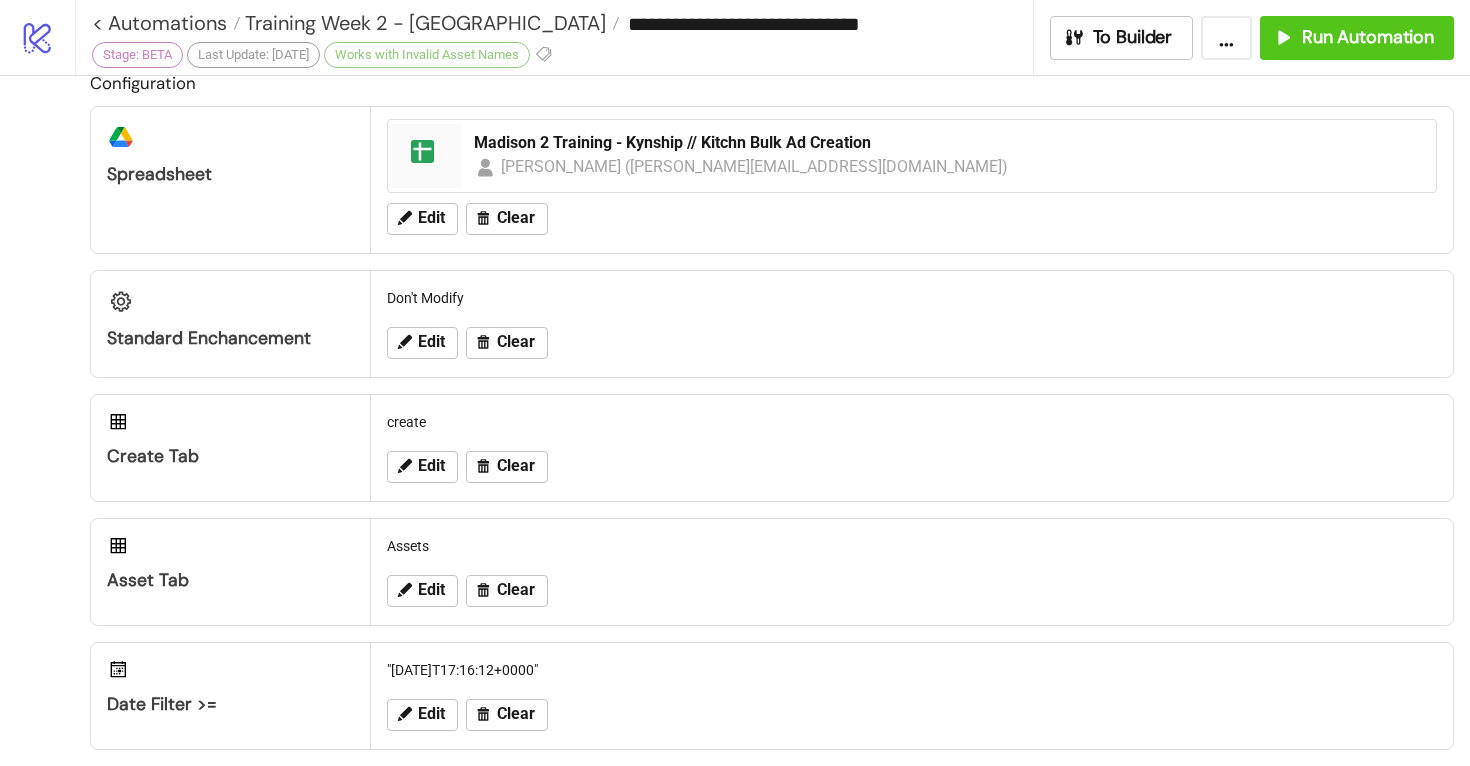 scroll, scrollTop: 0, scrollLeft: 0, axis: both 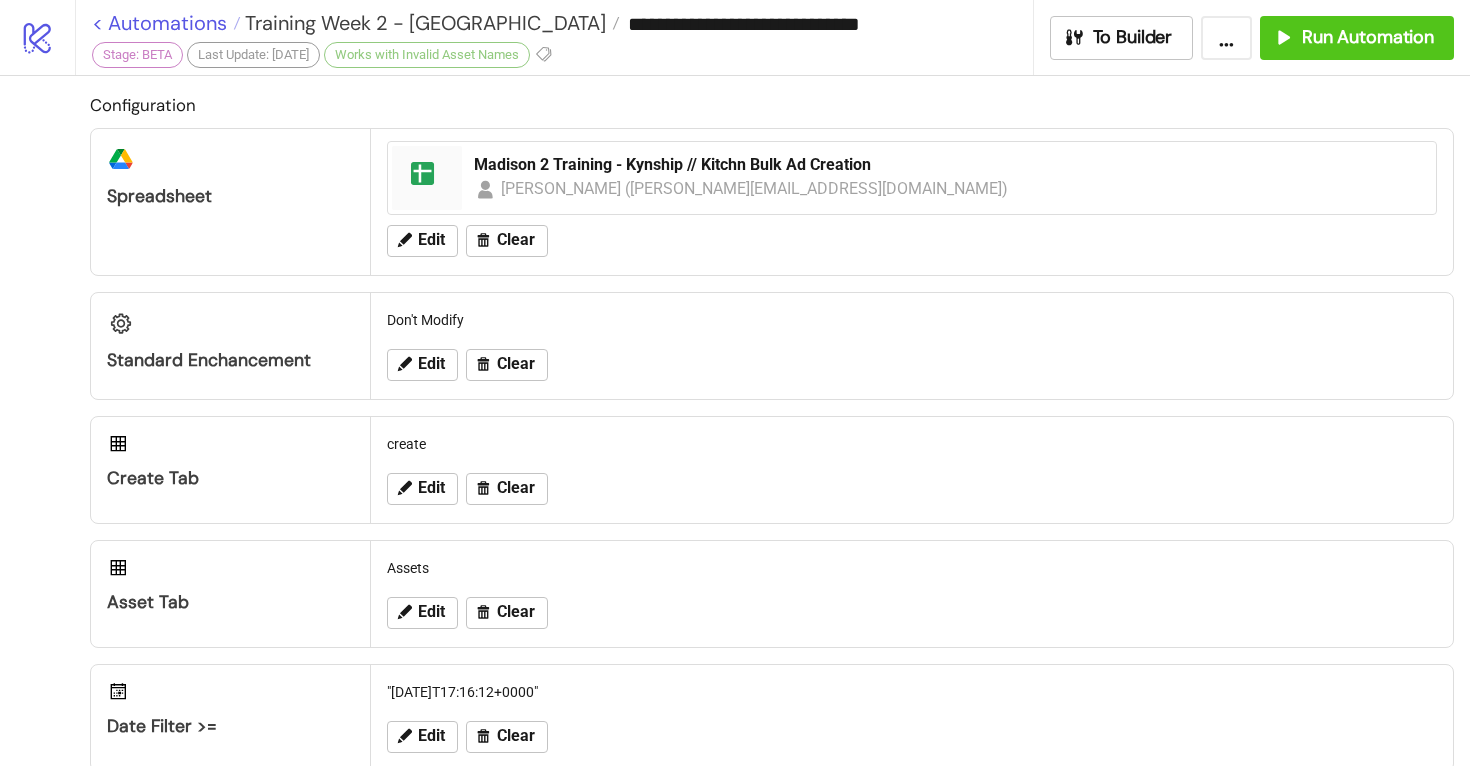 click on "< Automations" at bounding box center [166, 23] 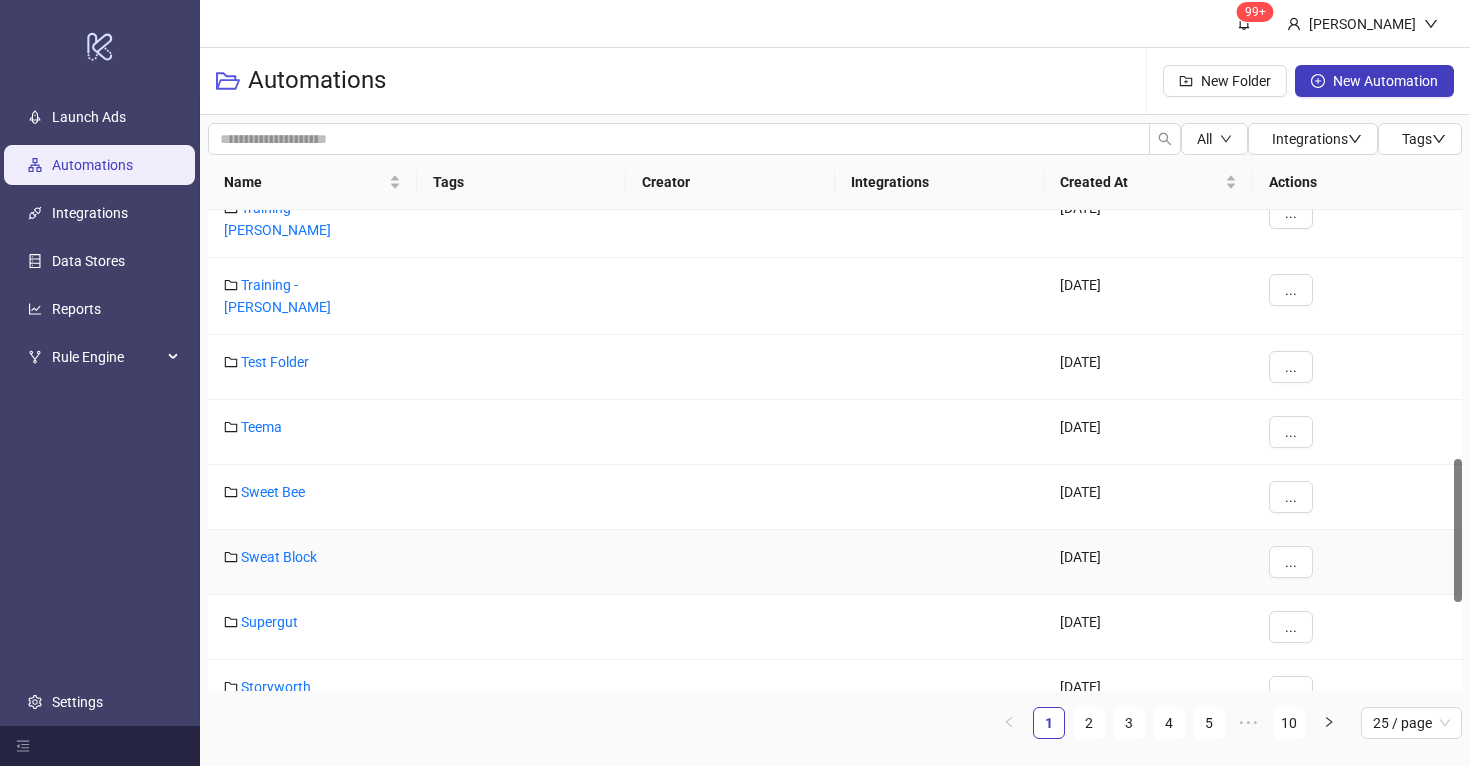 scroll, scrollTop: 0, scrollLeft: 0, axis: both 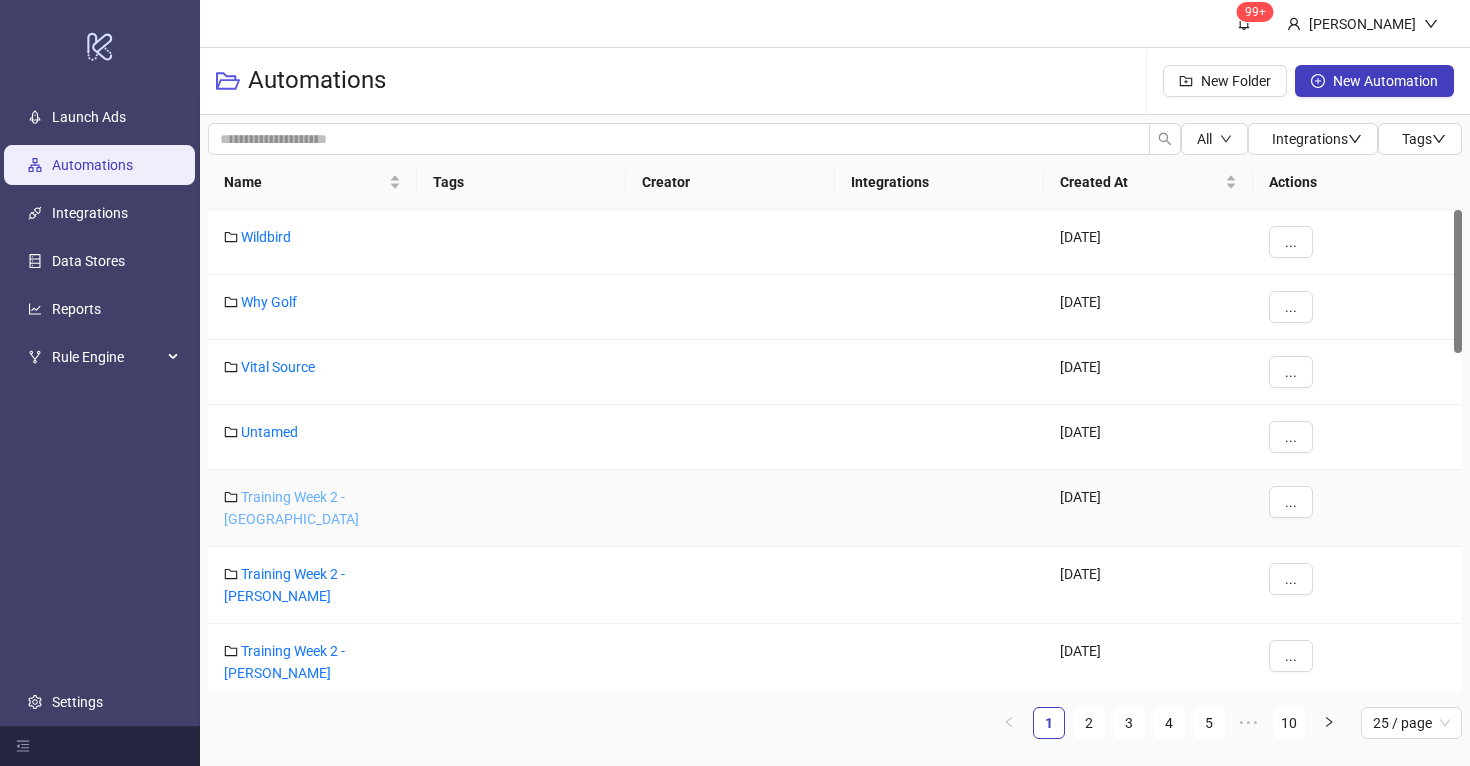 click on "Training Week 2 - [GEOGRAPHIC_DATA]" at bounding box center [291, 508] 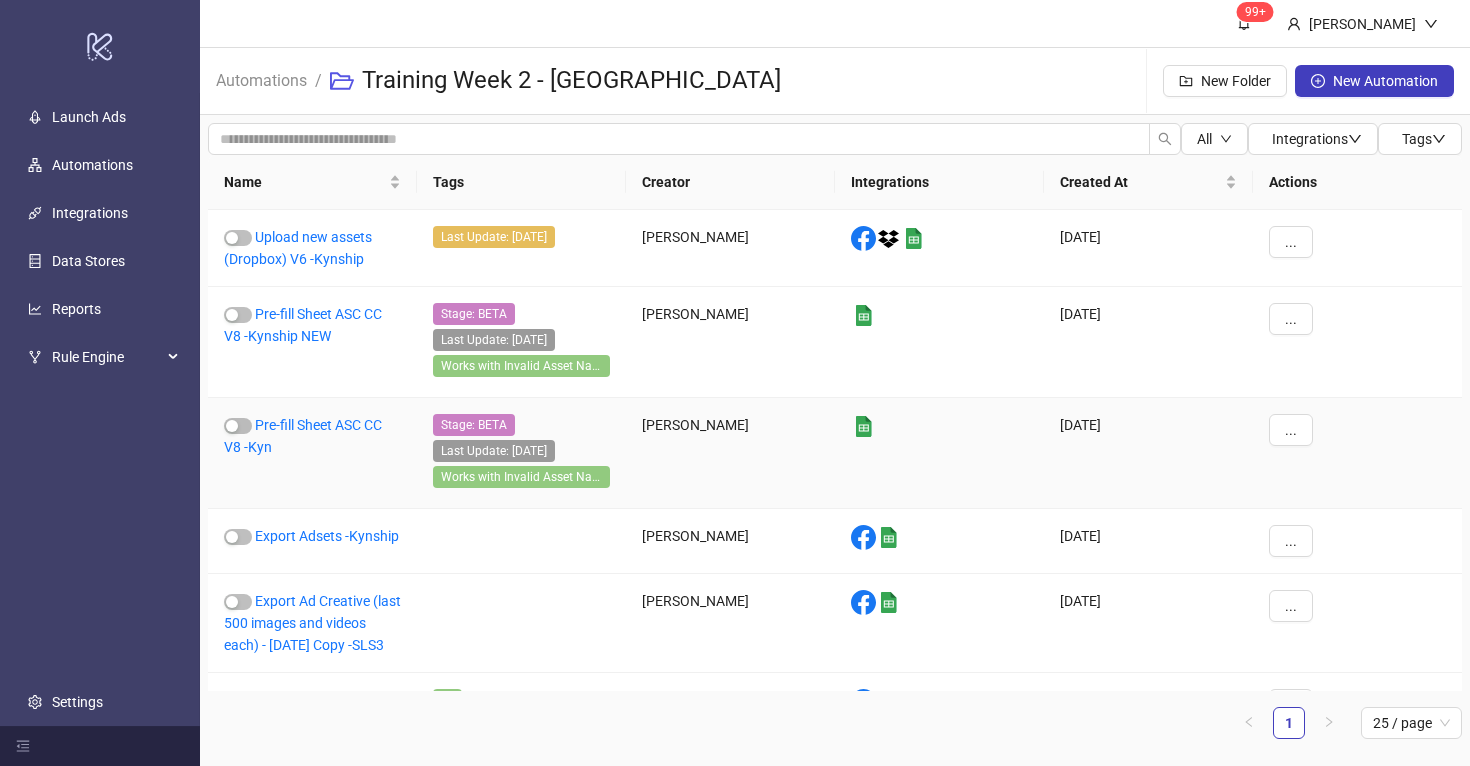 scroll, scrollTop: 103, scrollLeft: 0, axis: vertical 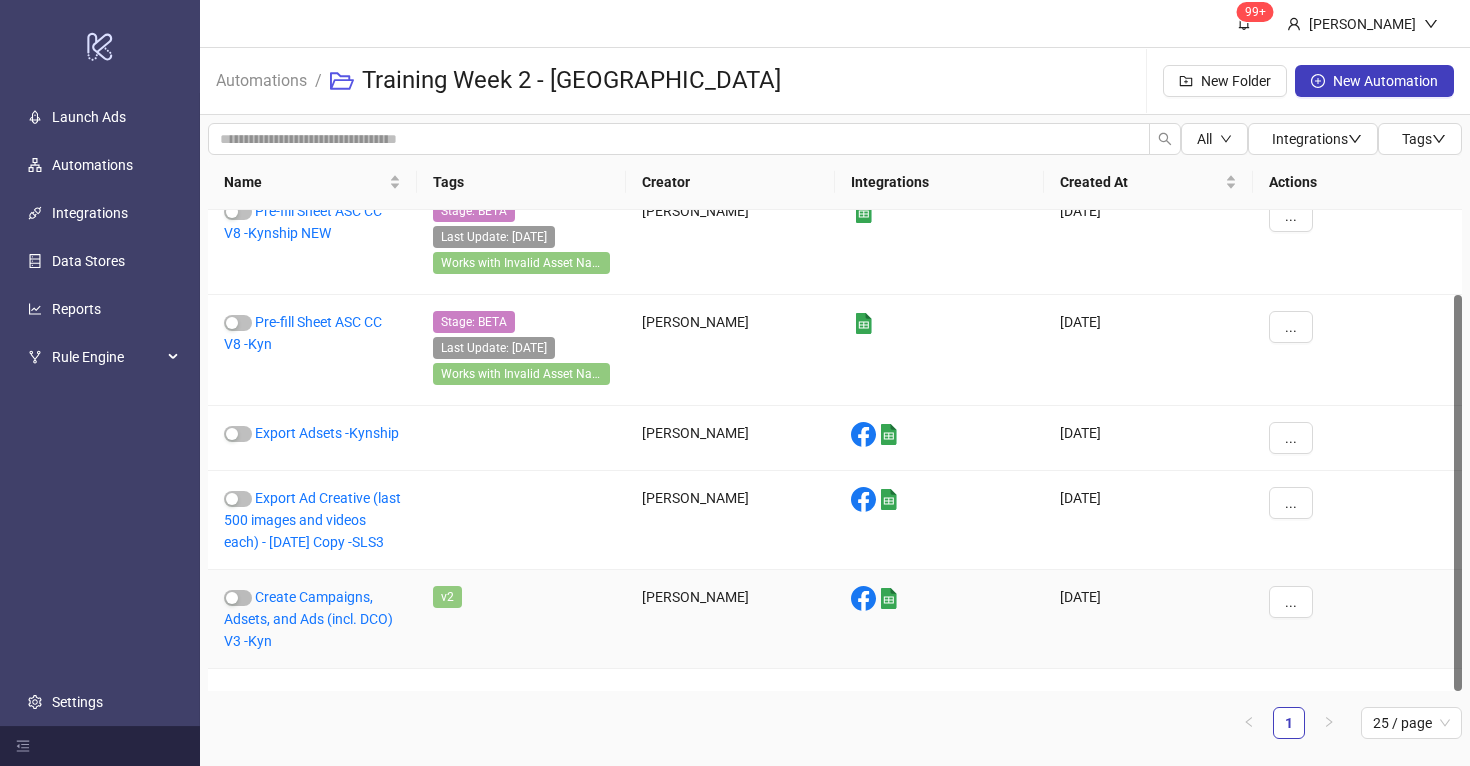 click on "Create Campaigns, Adsets, and Ads (incl. DCO) V3 -Kyn" at bounding box center [312, 619] 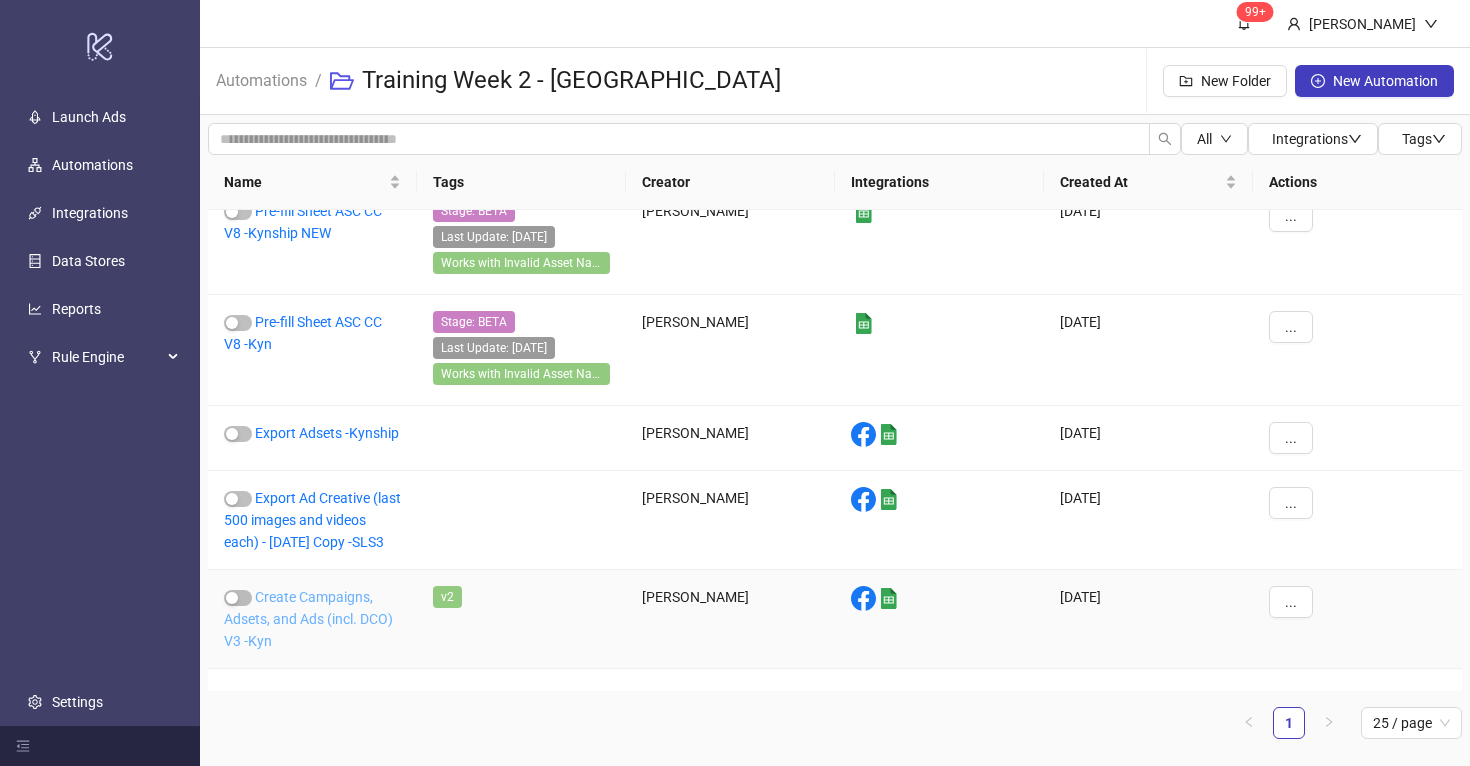click on "Create Campaigns, Adsets, and Ads (incl. DCO) V3 -Kyn" at bounding box center [308, 619] 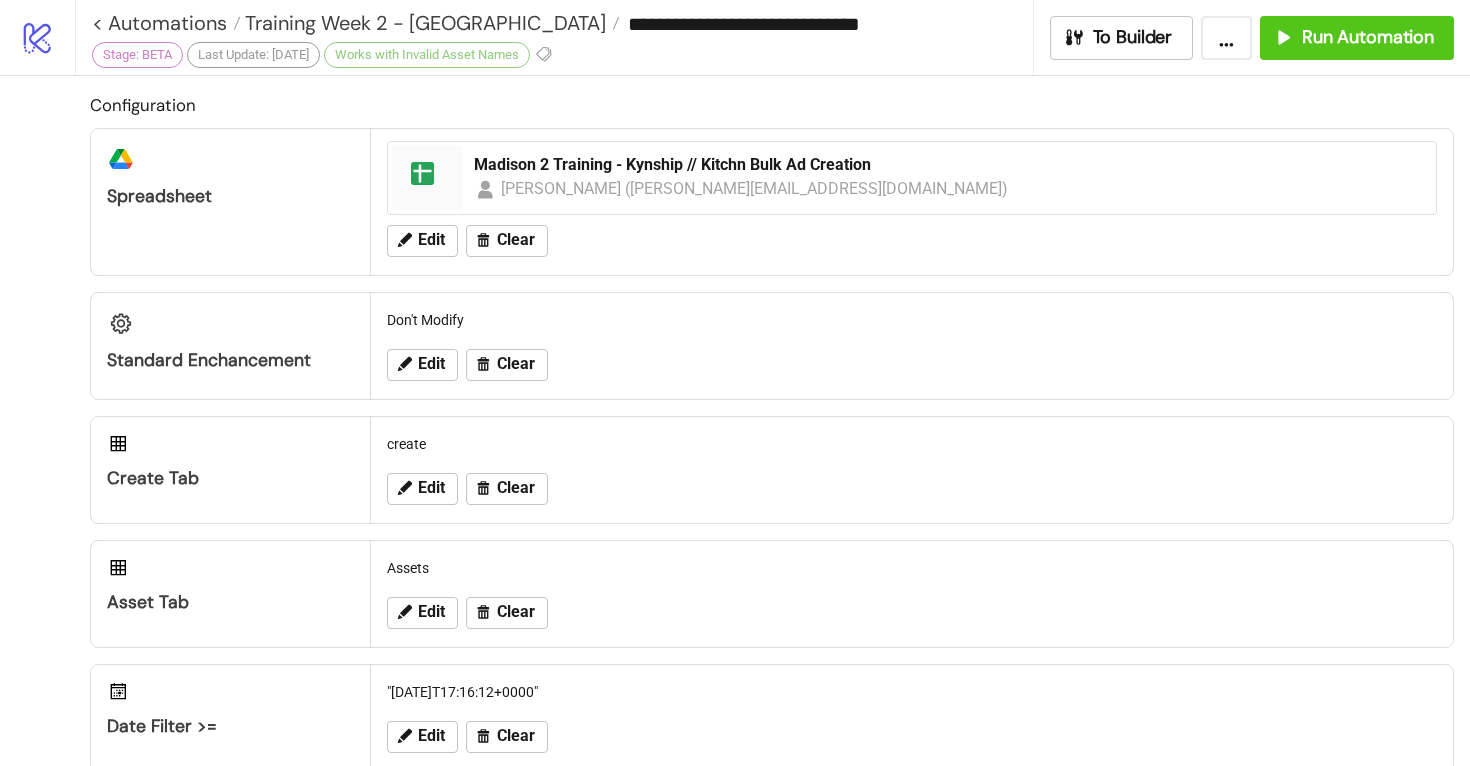 type on "**********" 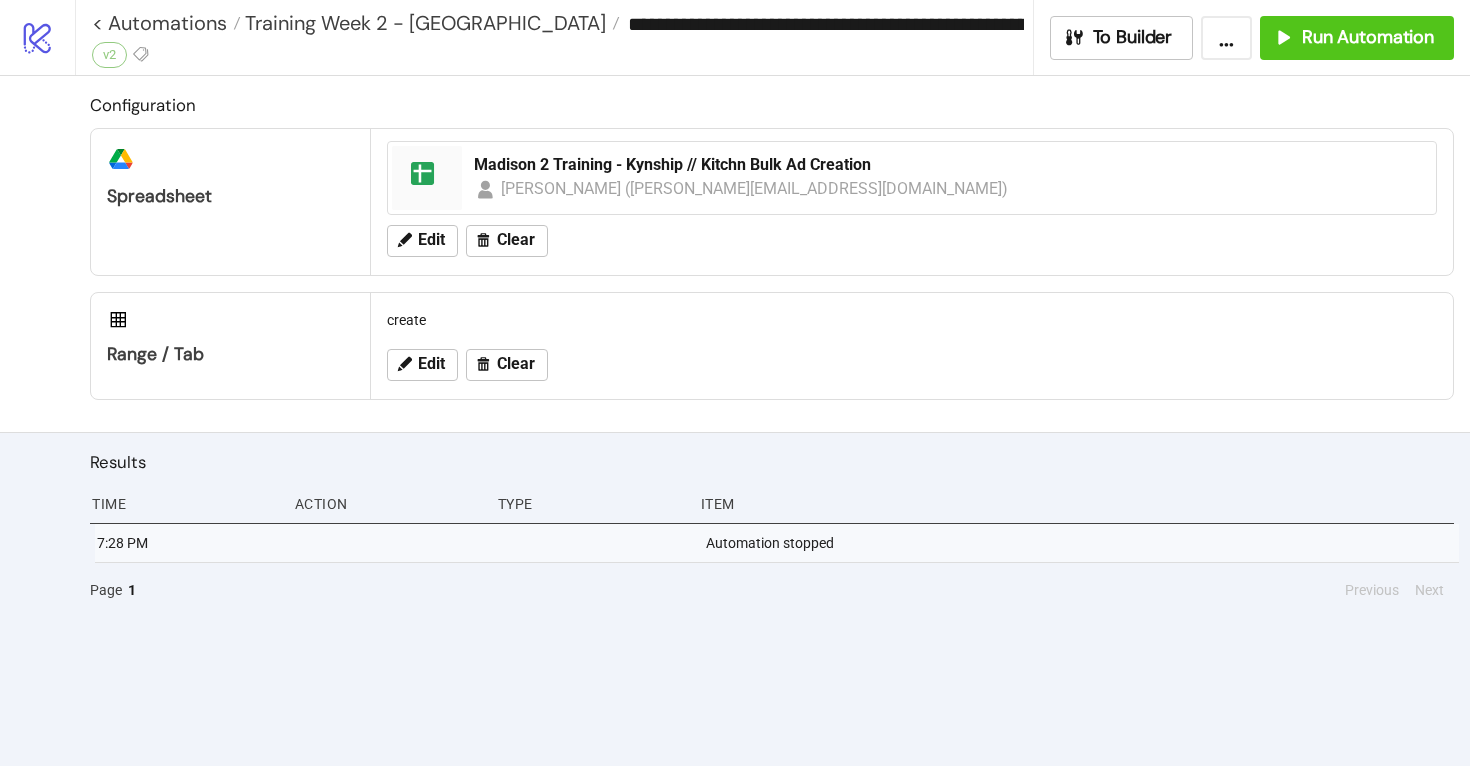 scroll, scrollTop: 0, scrollLeft: 0, axis: both 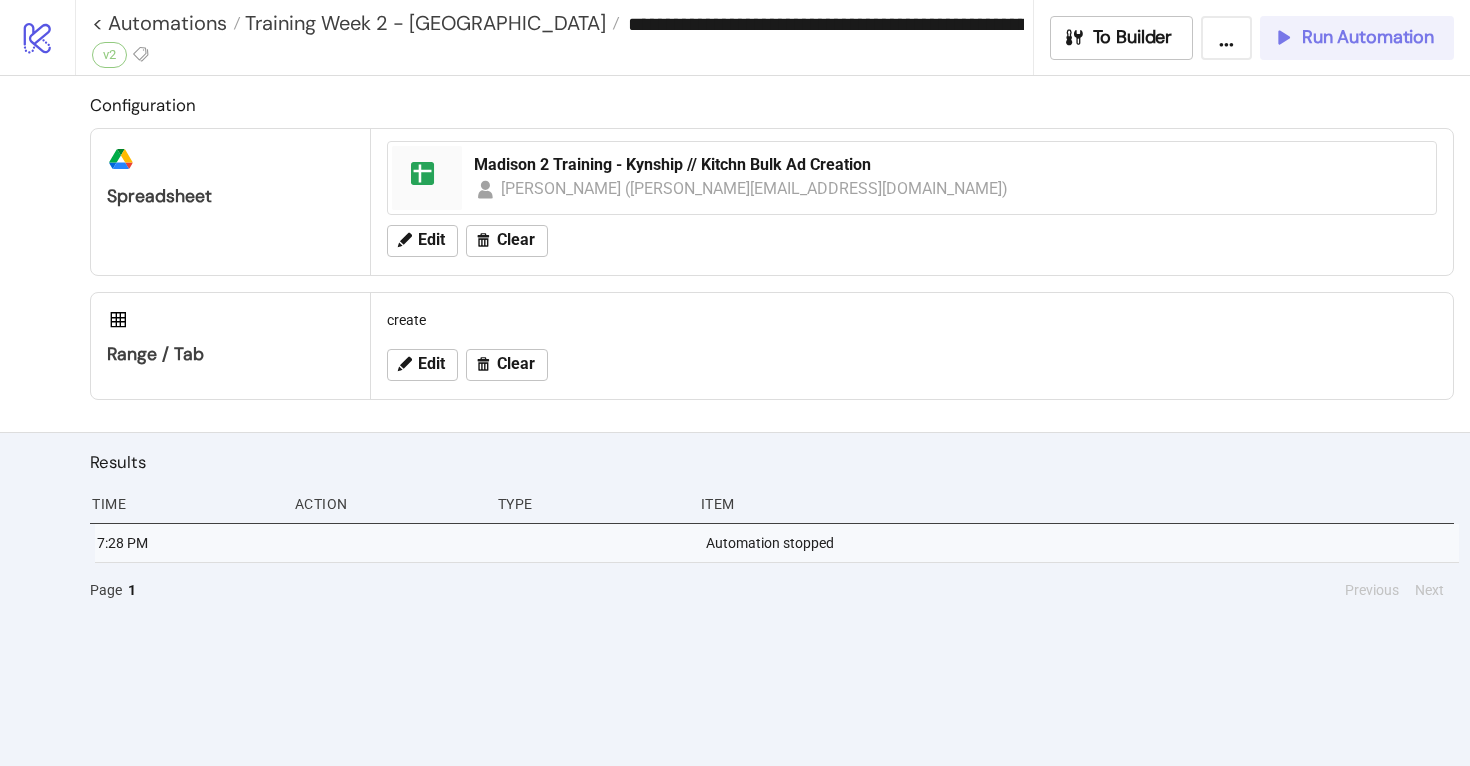 click on "Run Automation" at bounding box center (1368, 37) 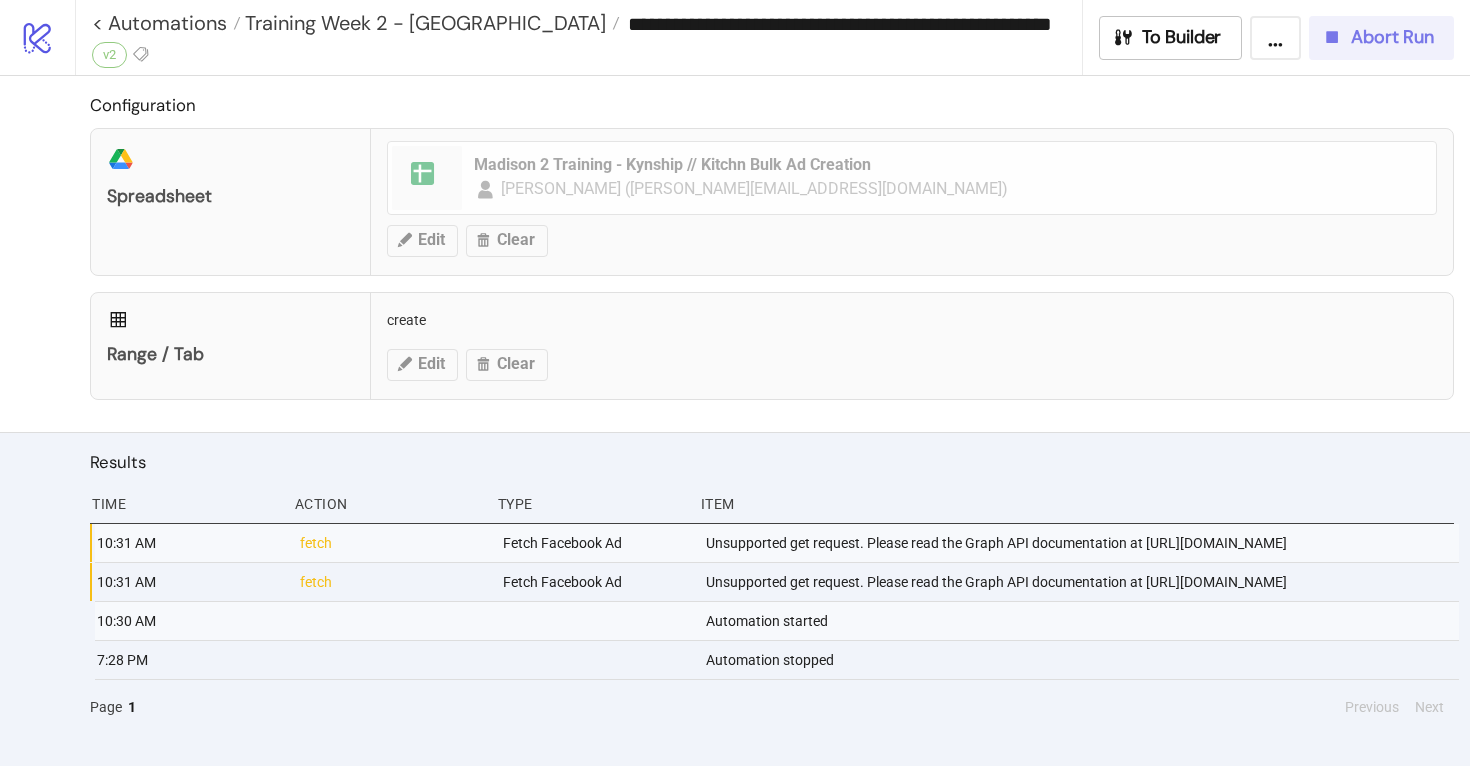 click on "Abort Run" at bounding box center (1392, 37) 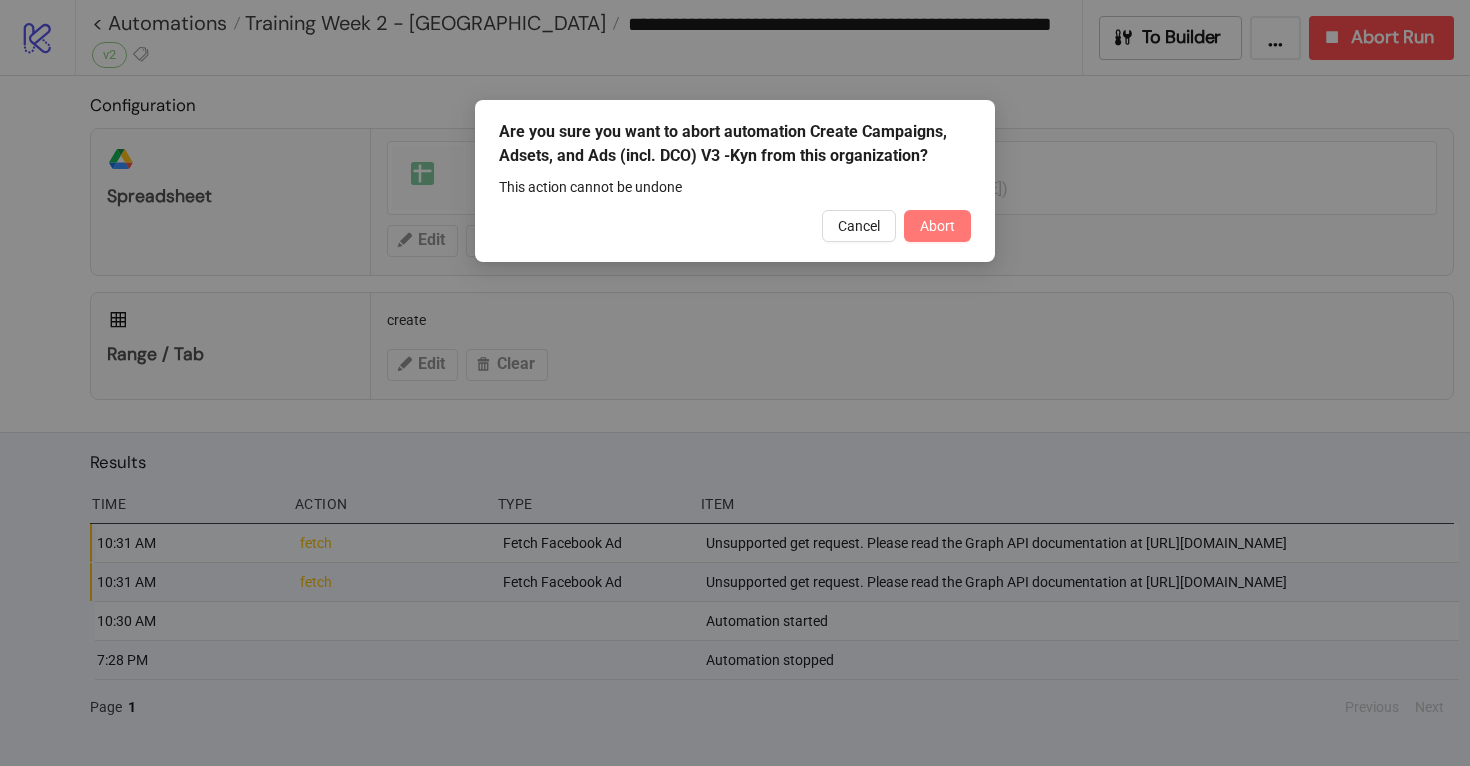 click on "Abort" at bounding box center (937, 226) 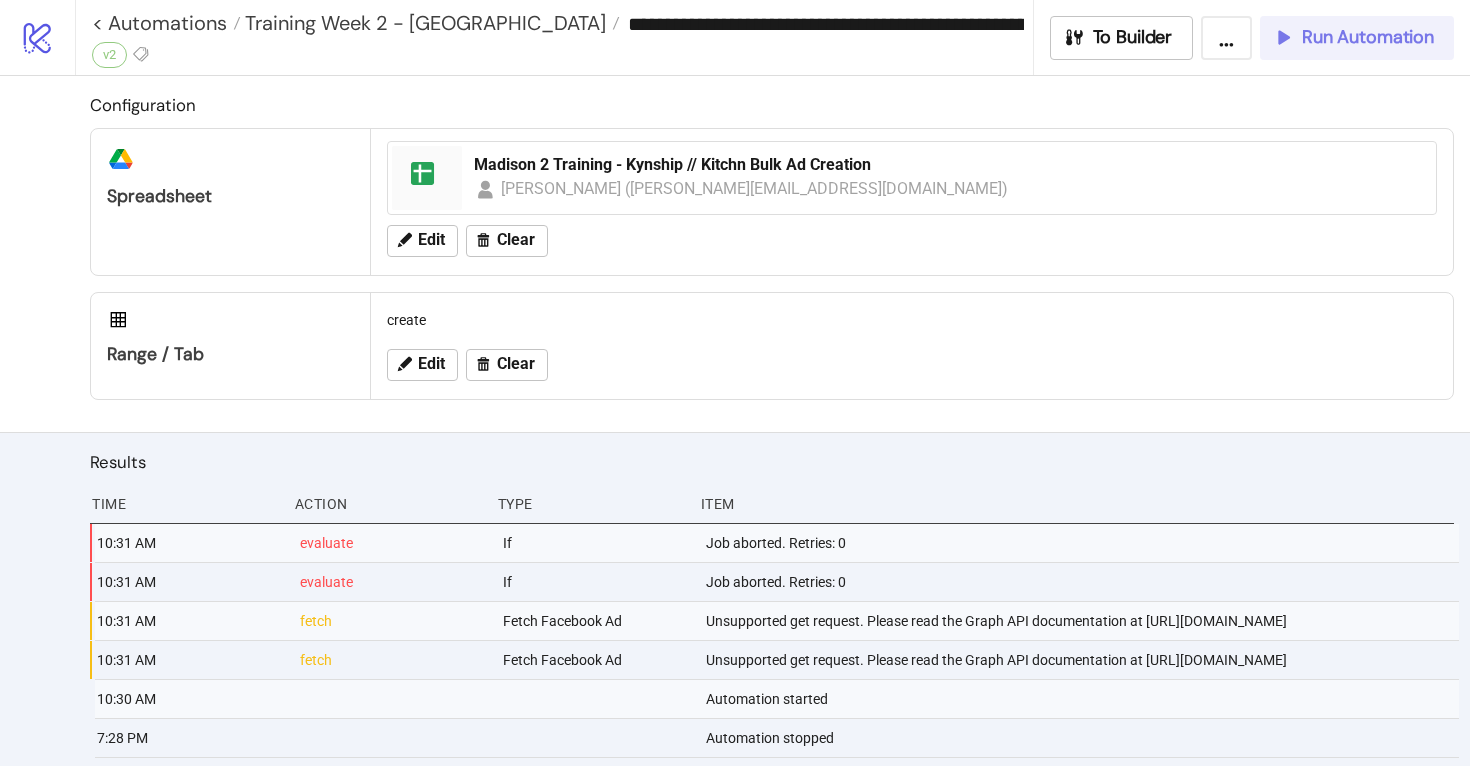 click on "Run Automation" at bounding box center [1368, 37] 